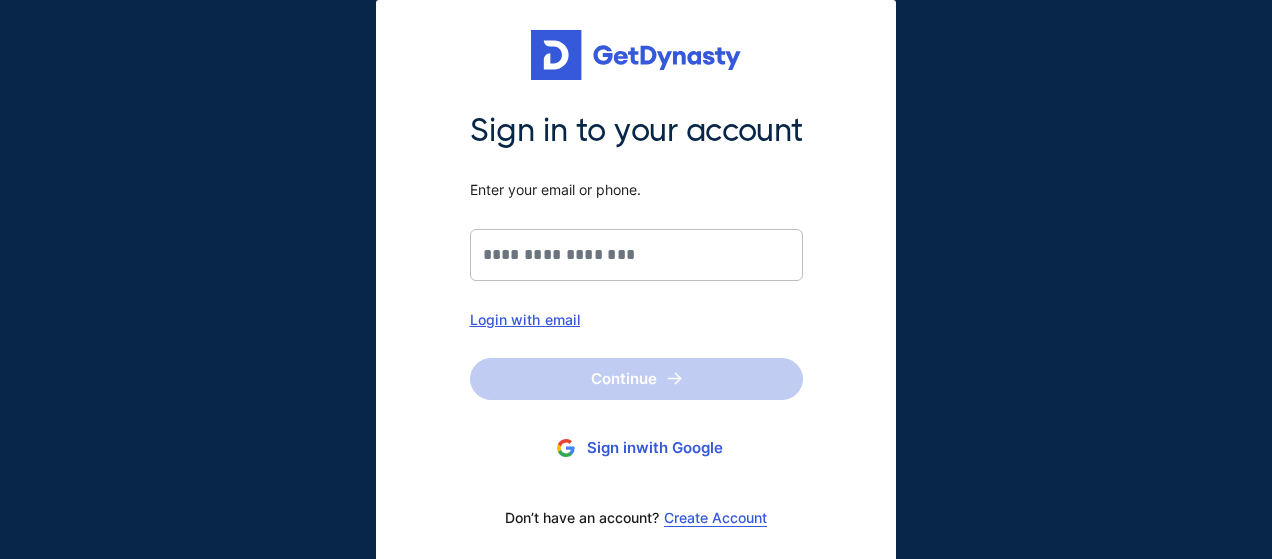 scroll, scrollTop: 0, scrollLeft: 0, axis: both 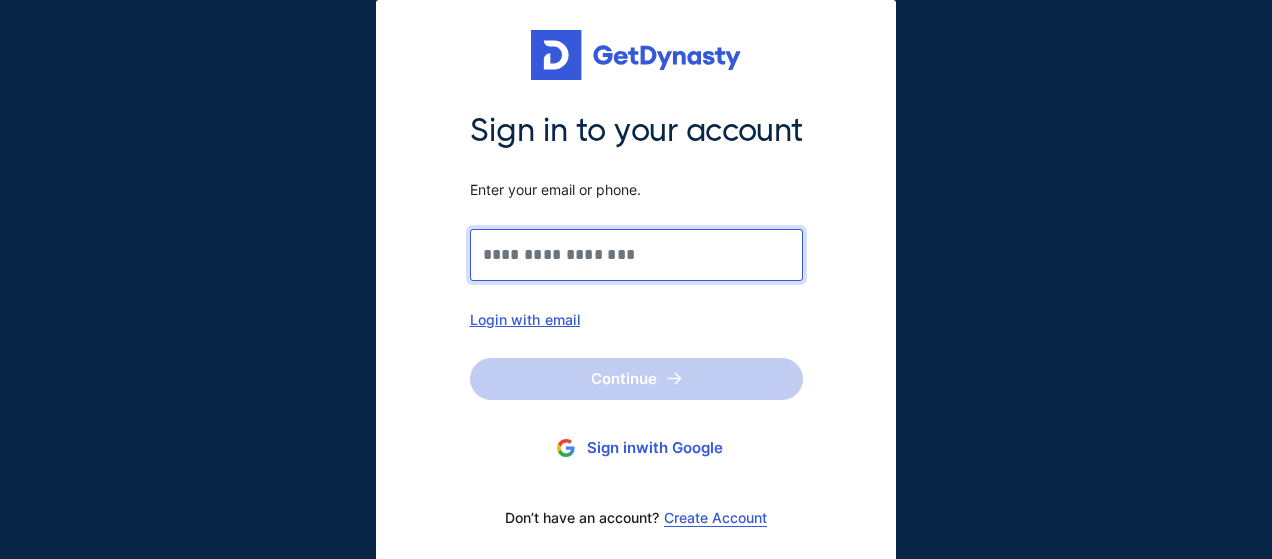 click on "Sign in to your account Enter your email or phone." at bounding box center [636, 255] 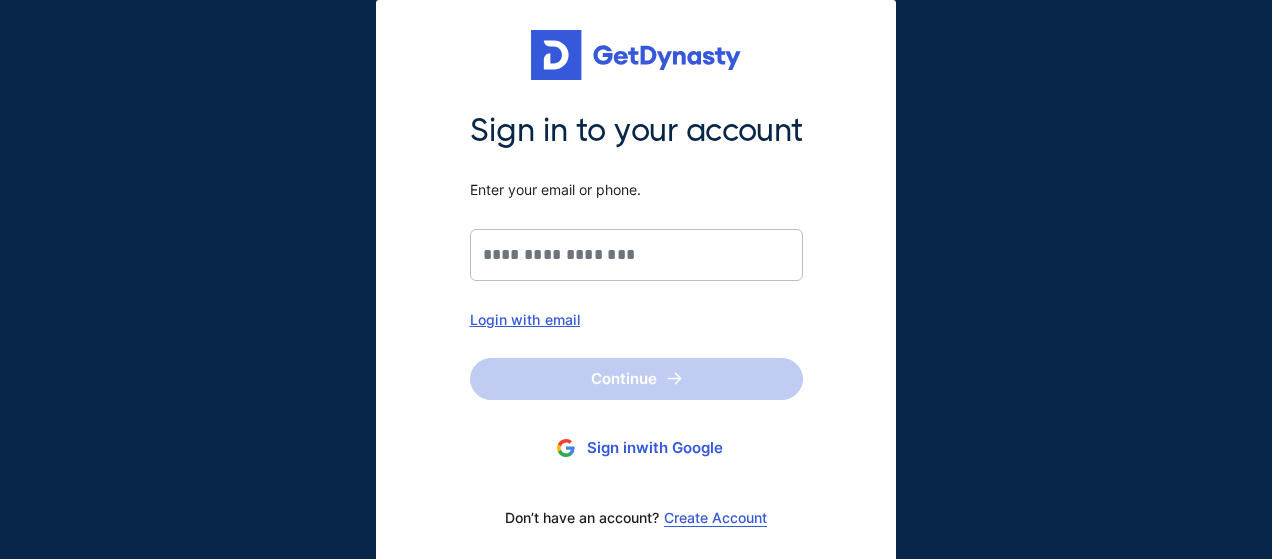 click on "Login with email" at bounding box center (636, 319) 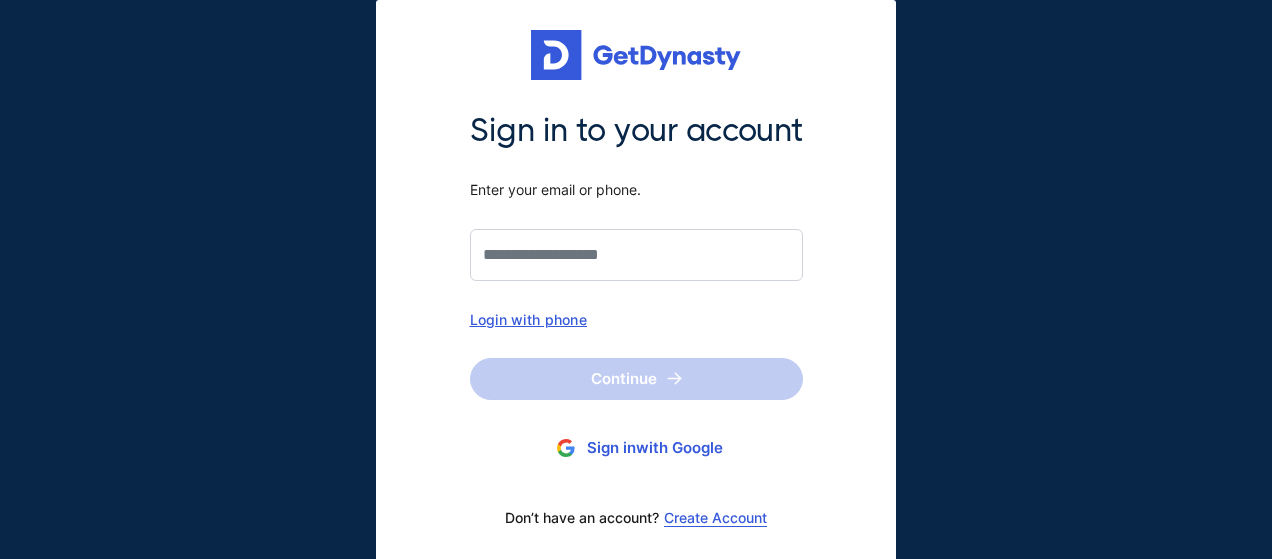 click on "Login with phone" at bounding box center [636, 319] 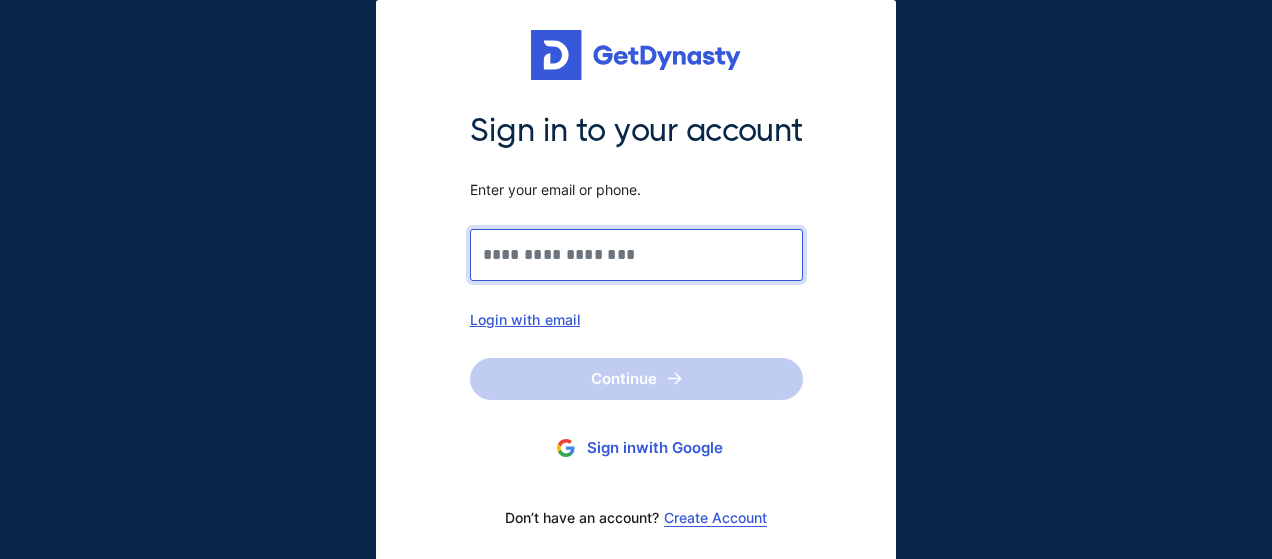 click on "Sign in to your account Enter your email or phone." at bounding box center (636, 255) 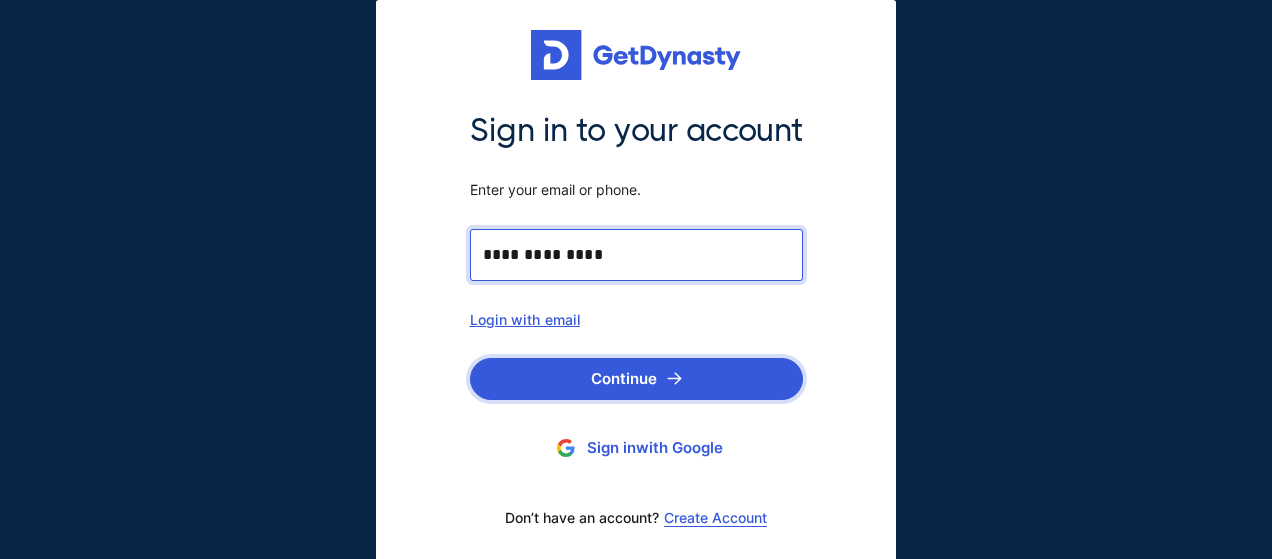 type on "**********" 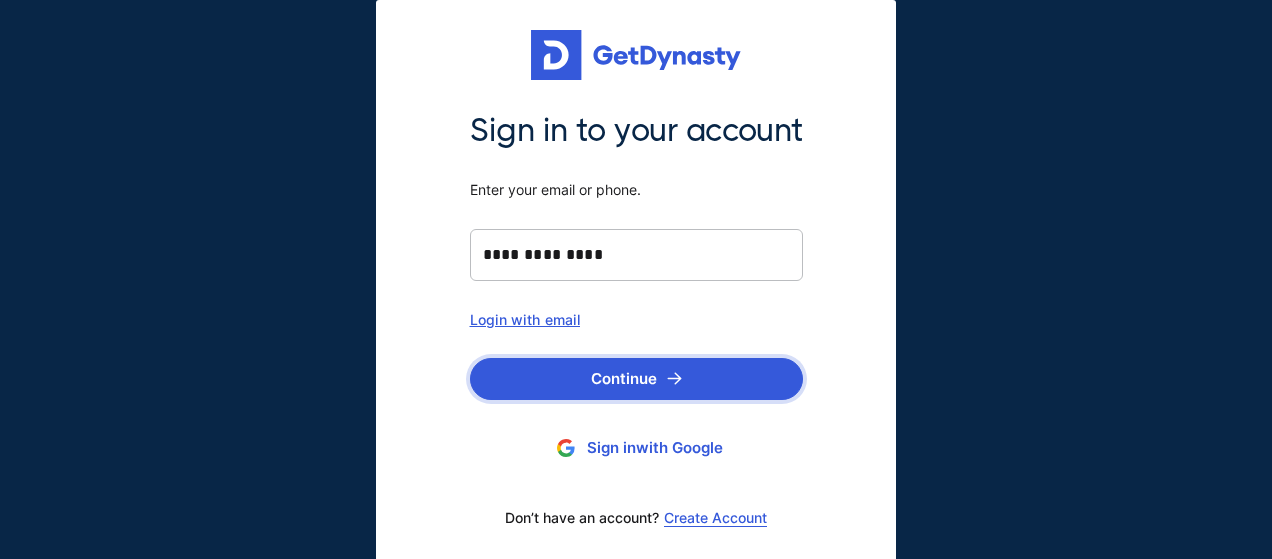 click on "Continue" at bounding box center (636, 379) 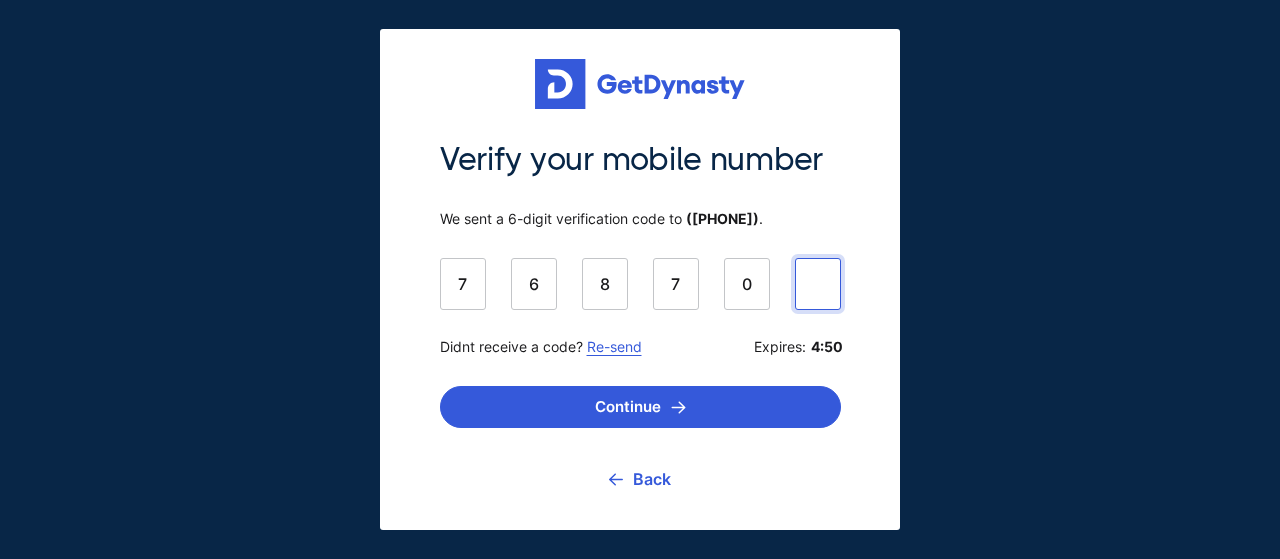 type on "******" 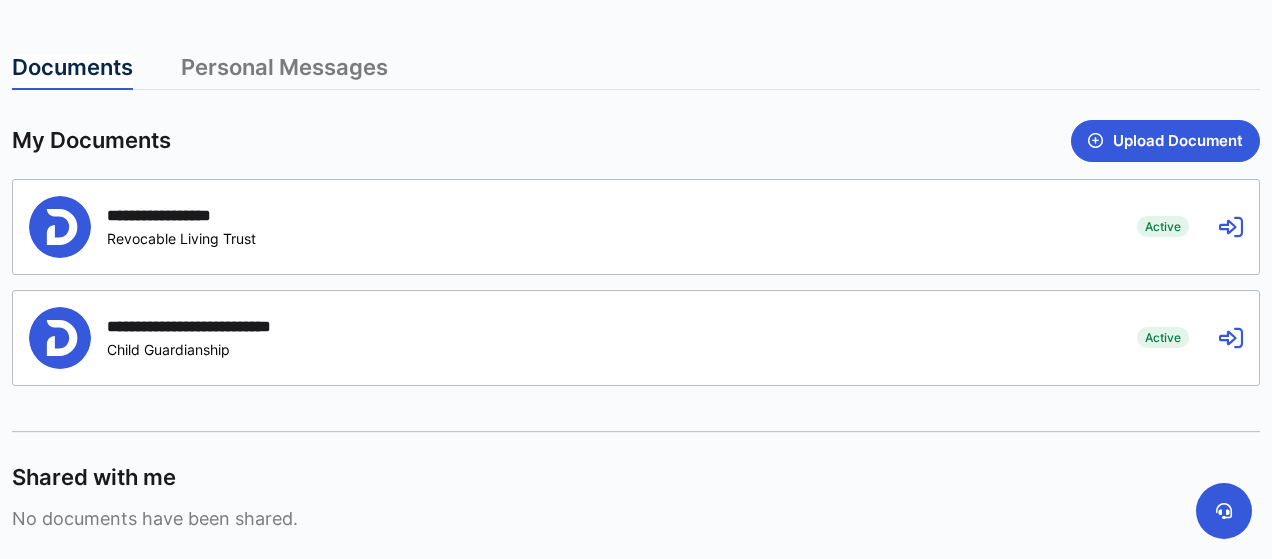 scroll, scrollTop: 505, scrollLeft: 0, axis: vertical 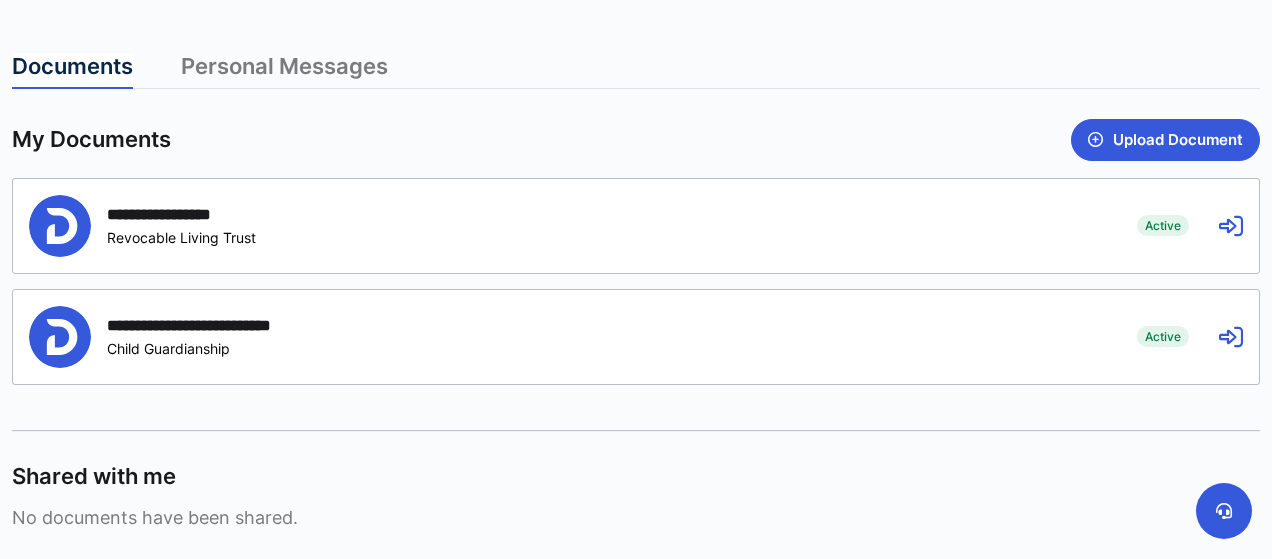 click on "**********" at bounding box center (568, 226) 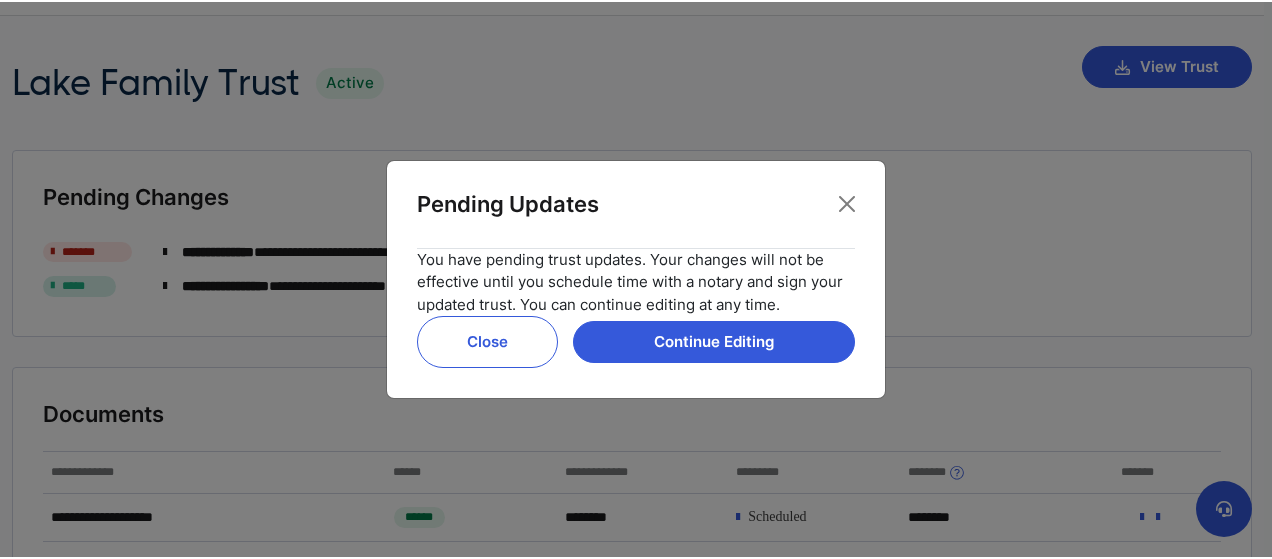 scroll, scrollTop: 155, scrollLeft: 0, axis: vertical 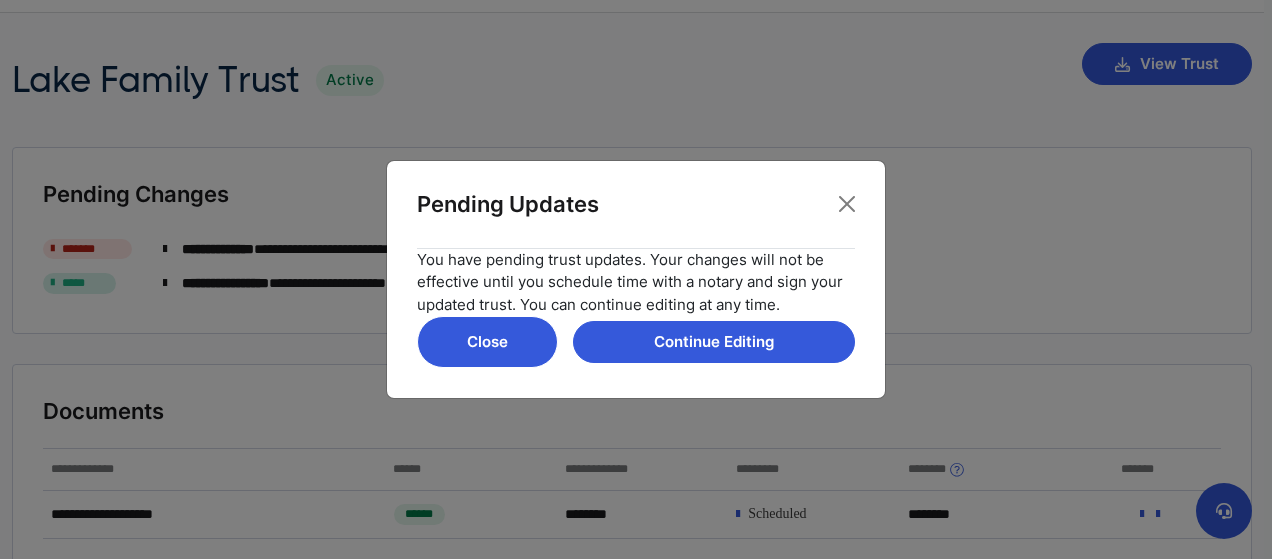 click on "Close" at bounding box center [487, 342] 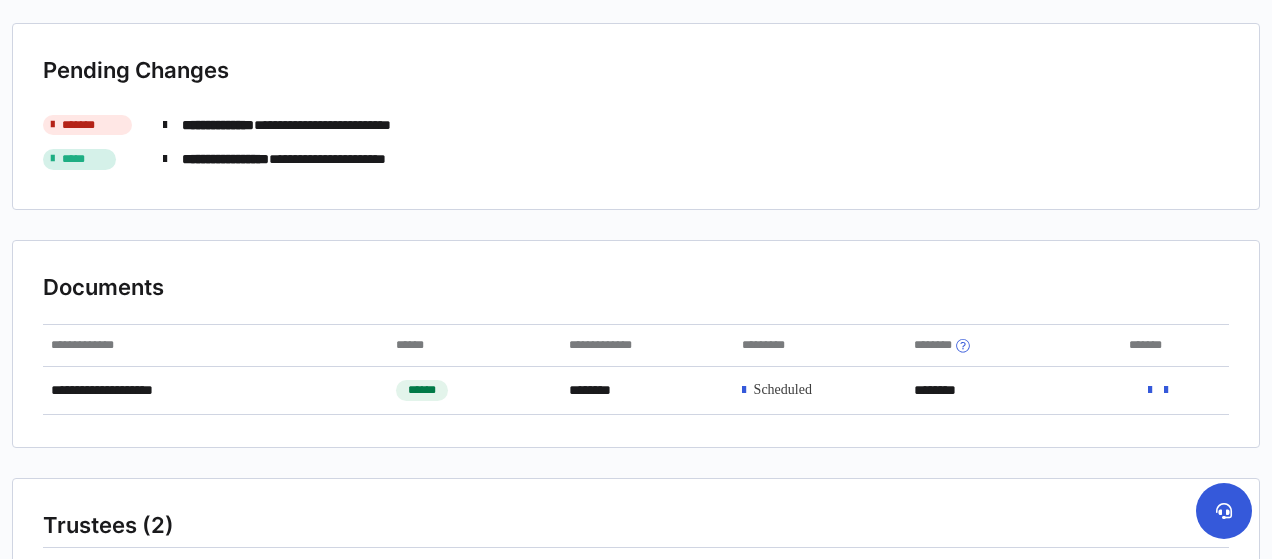 scroll, scrollTop: 0, scrollLeft: 0, axis: both 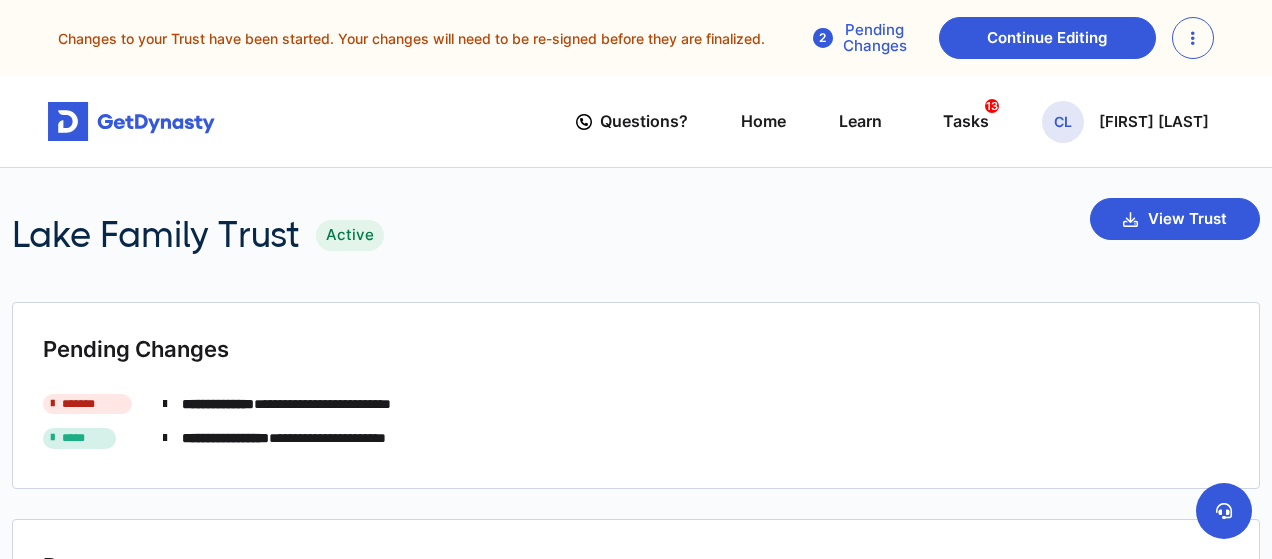 click on "**********" at bounding box center (636, 1509) 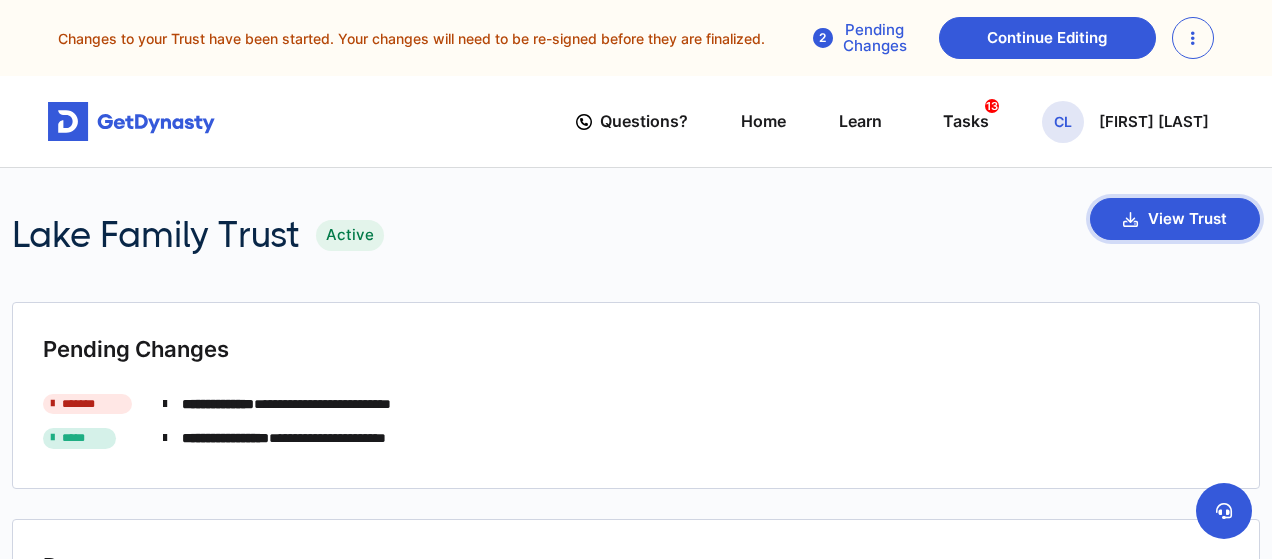 click on "View Trust" at bounding box center [1175, 219] 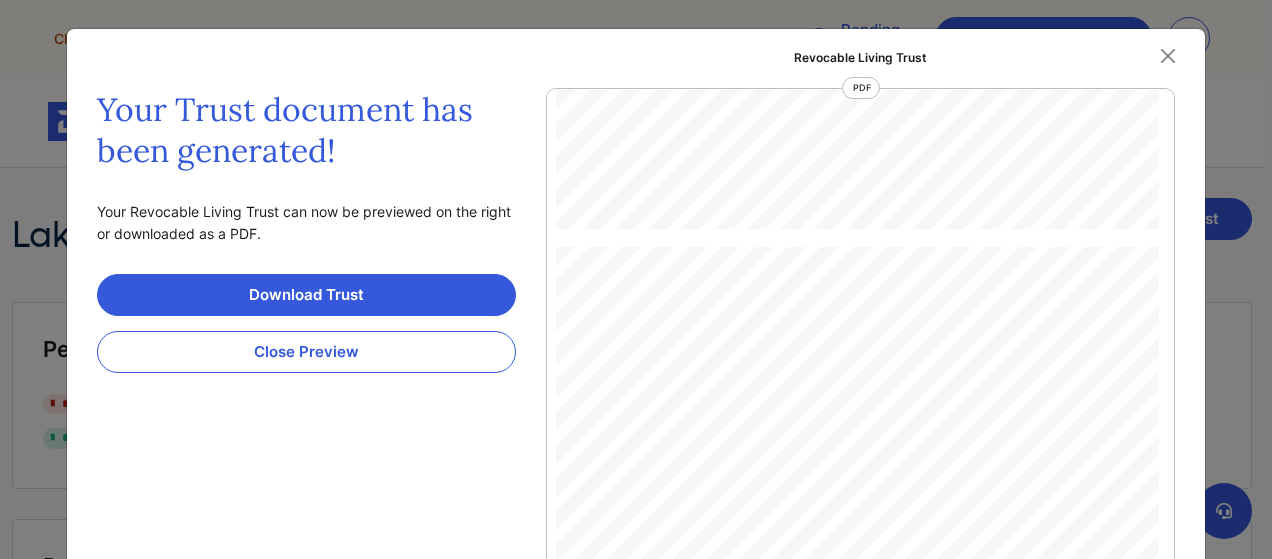 scroll, scrollTop: 4094, scrollLeft: 0, axis: vertical 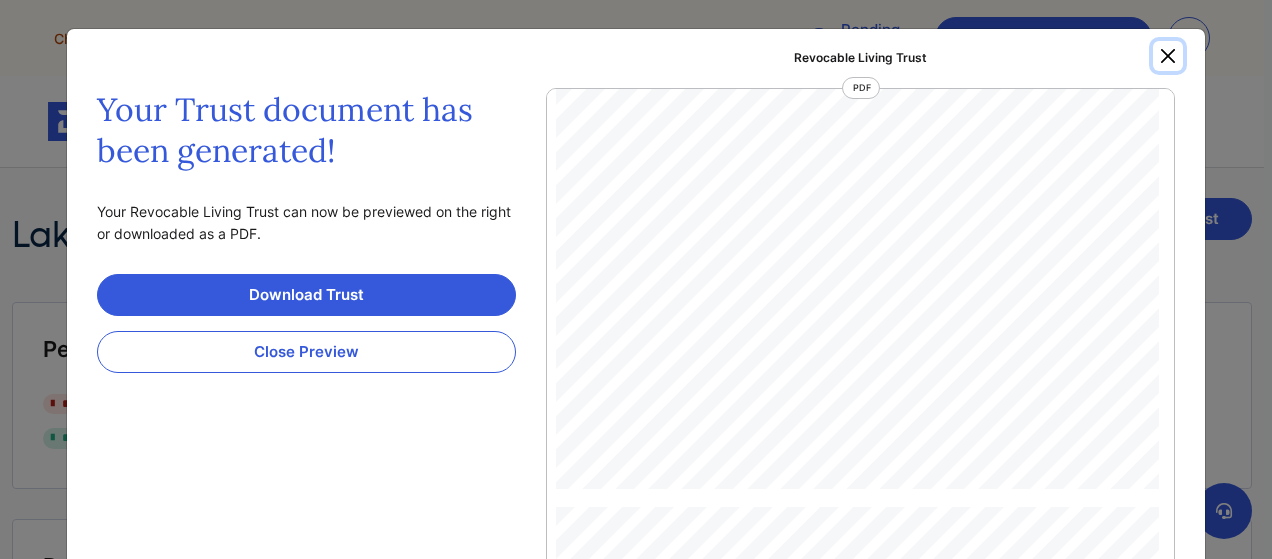 click at bounding box center [1168, 56] 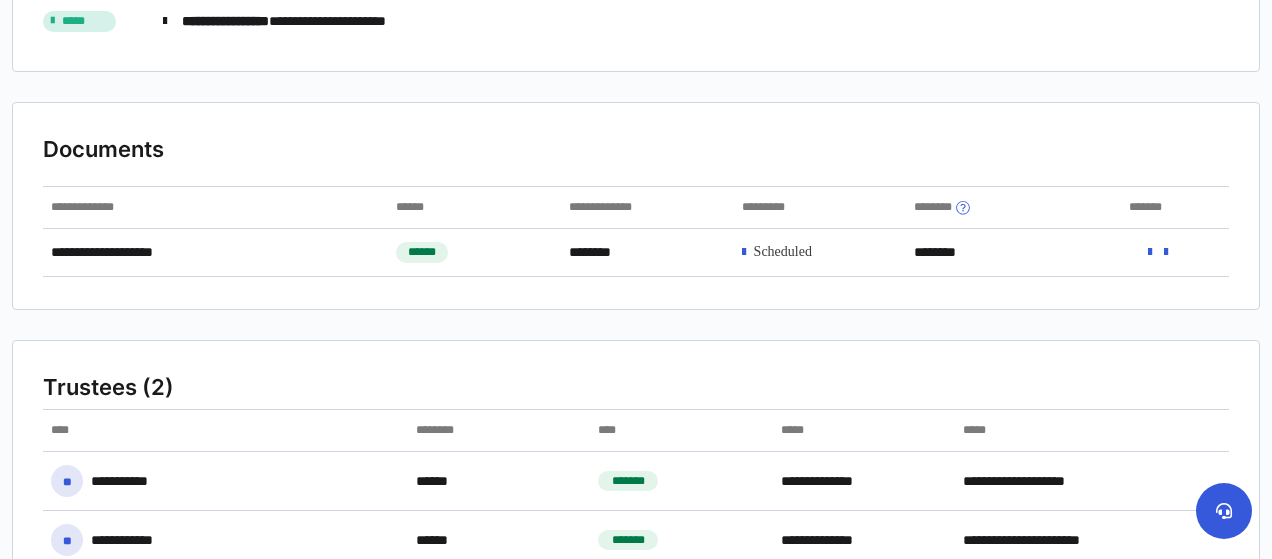 scroll, scrollTop: 0, scrollLeft: 0, axis: both 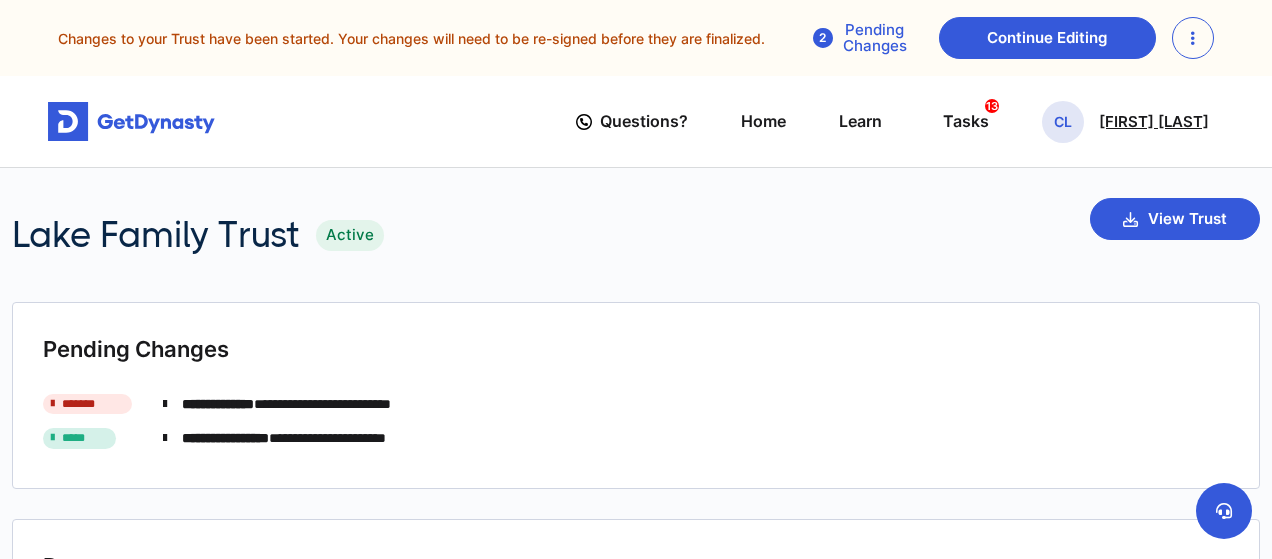 click on "[FIRST] [LAST]" at bounding box center [1154, 122] 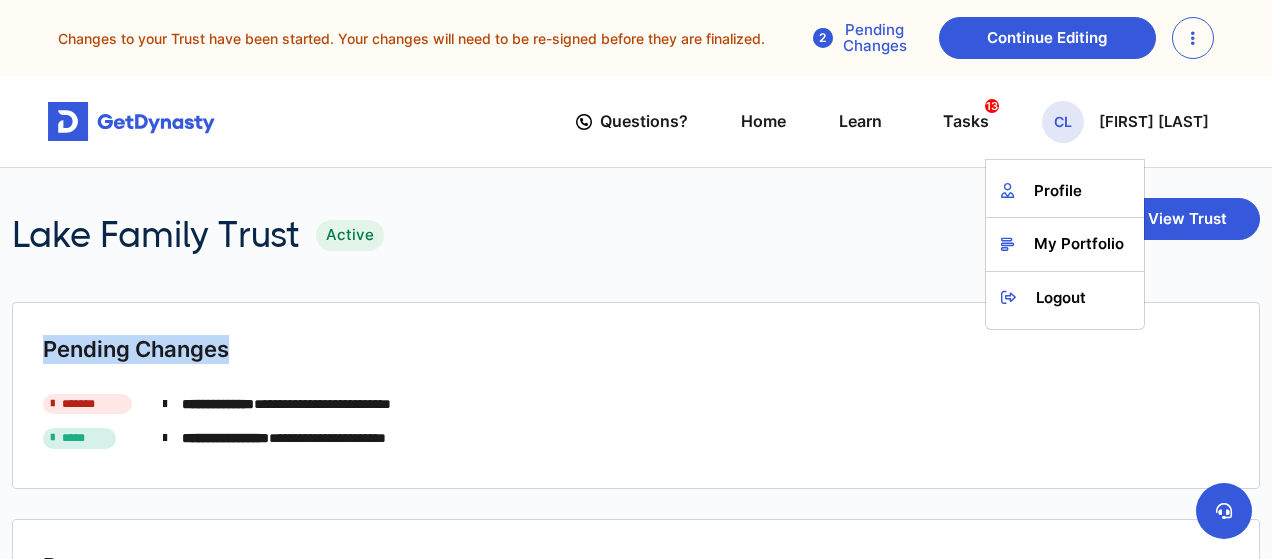 drag, startPoint x: 805, startPoint y: 277, endPoint x: 784, endPoint y: 269, distance: 22.472204 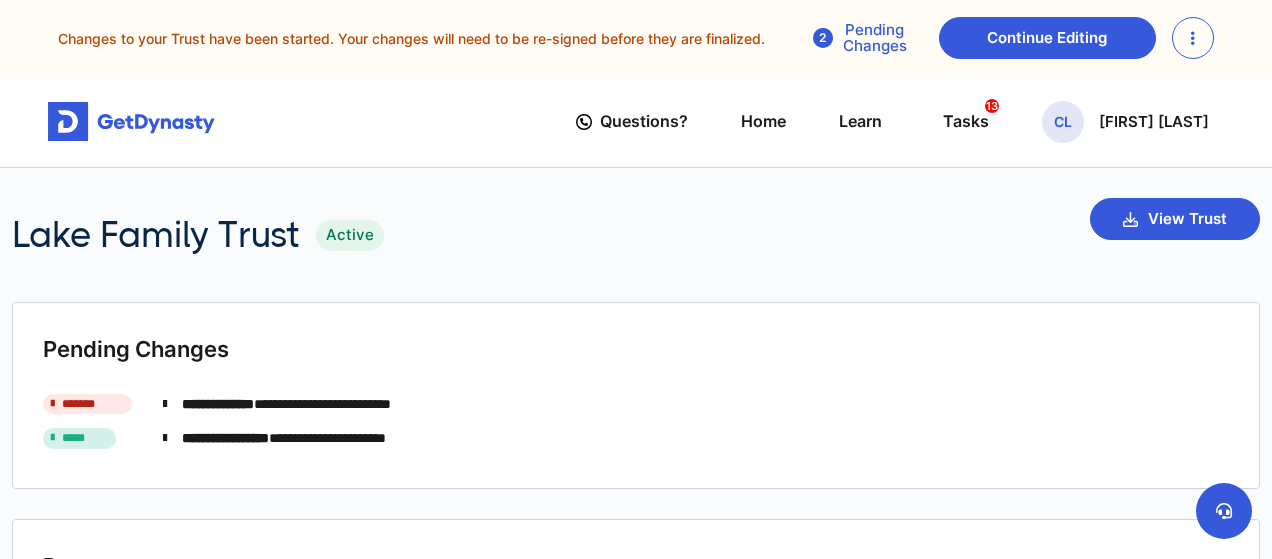 drag, startPoint x: 784, startPoint y: 269, endPoint x: 898, endPoint y: 221, distance: 123.69317 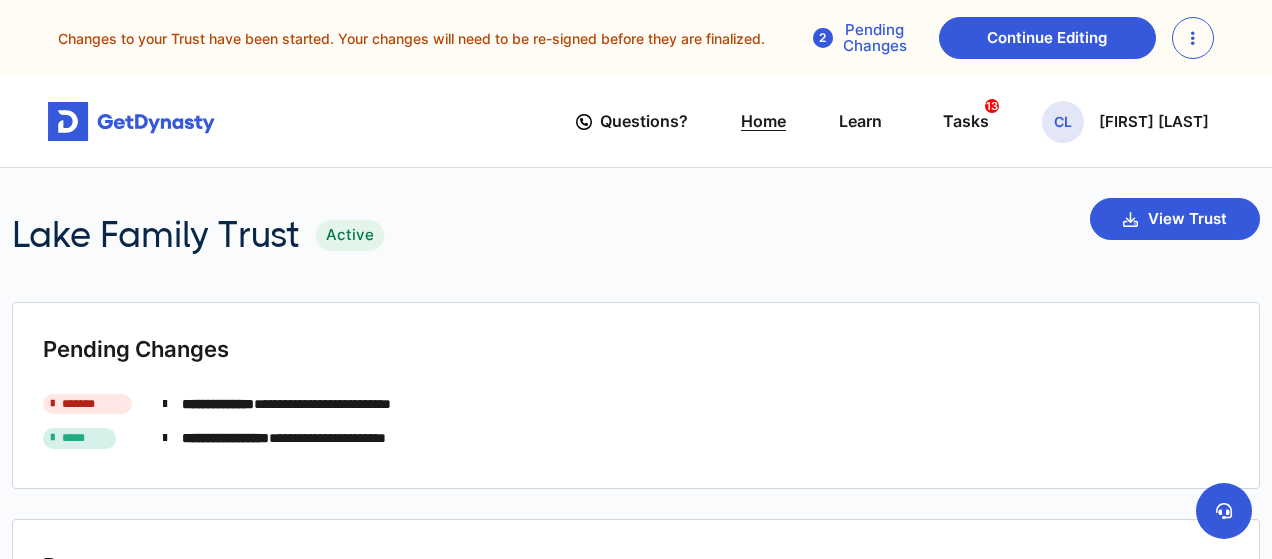 click on "Home" at bounding box center [763, 121] 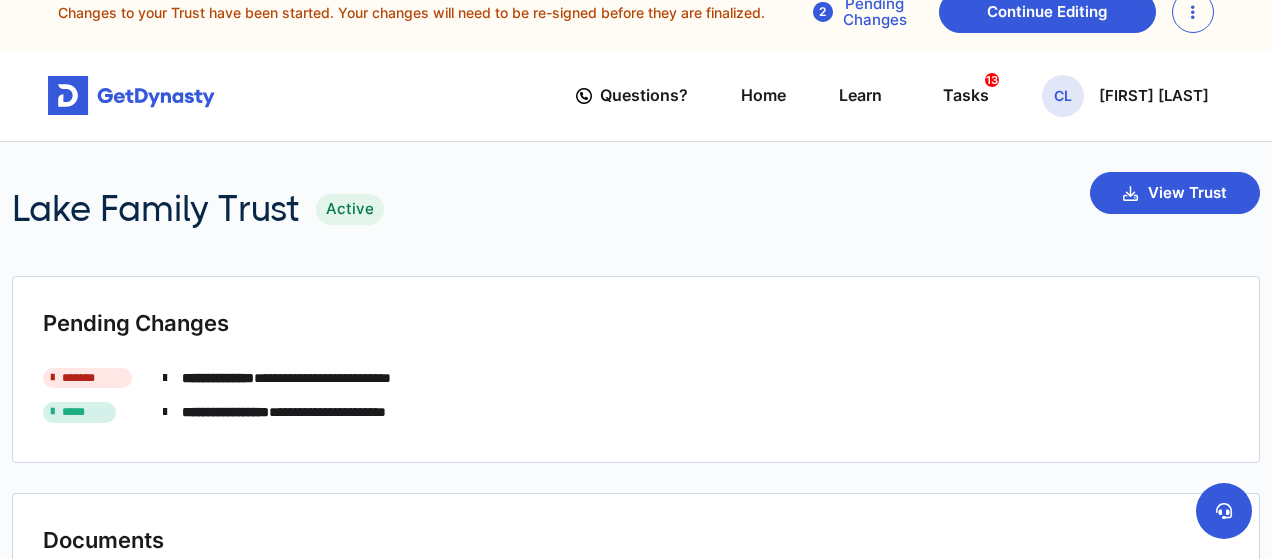 scroll, scrollTop: 29, scrollLeft: 0, axis: vertical 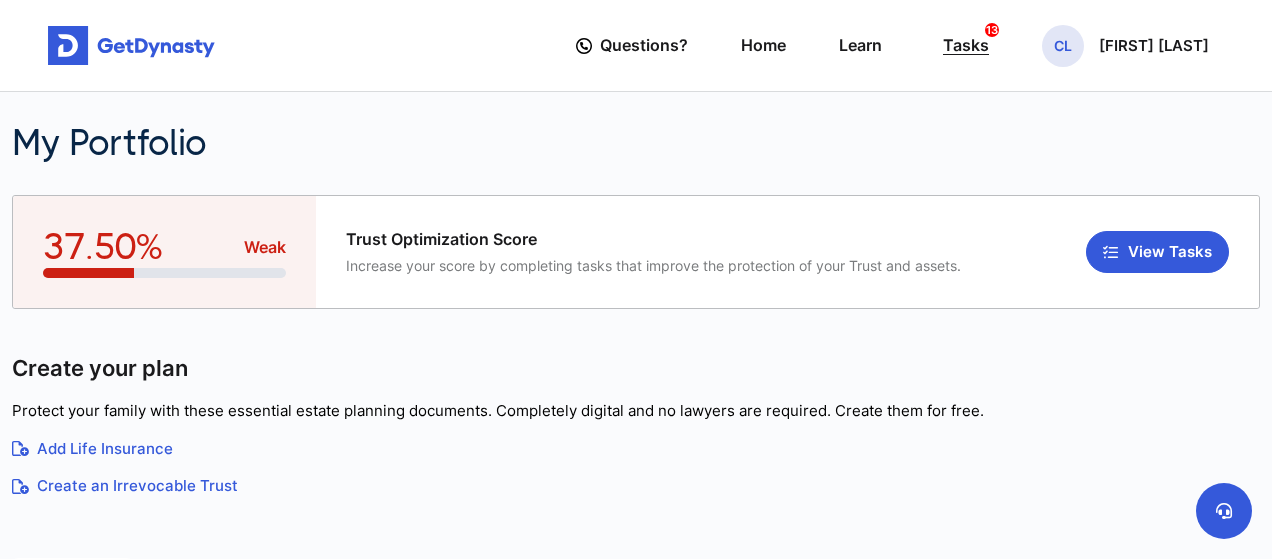 click on "Tasks 13" at bounding box center [966, 45] 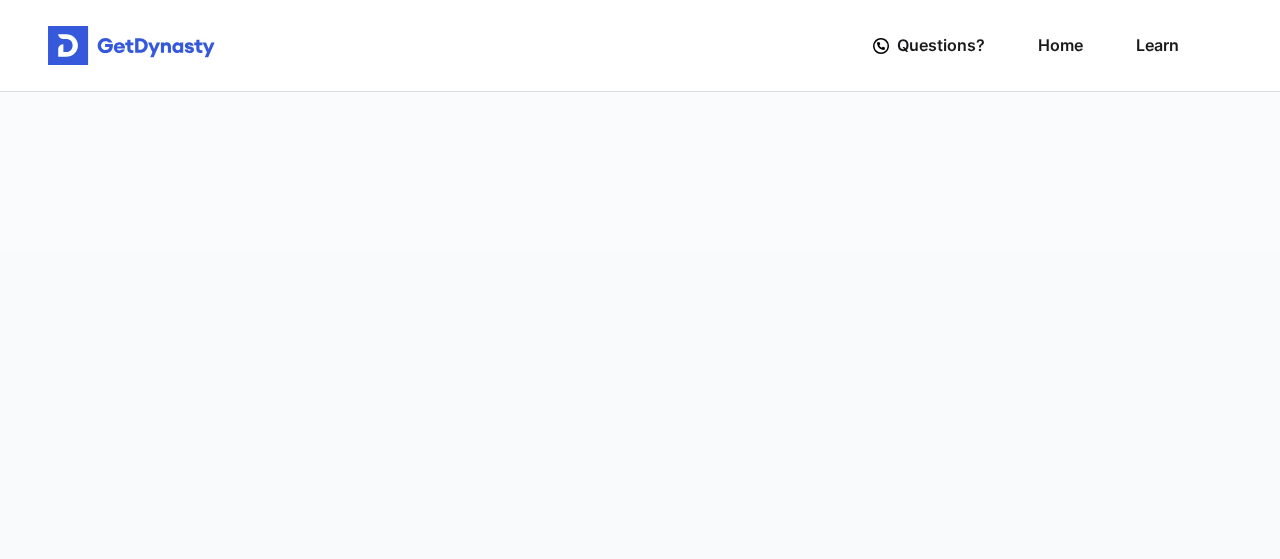 scroll, scrollTop: 0, scrollLeft: 0, axis: both 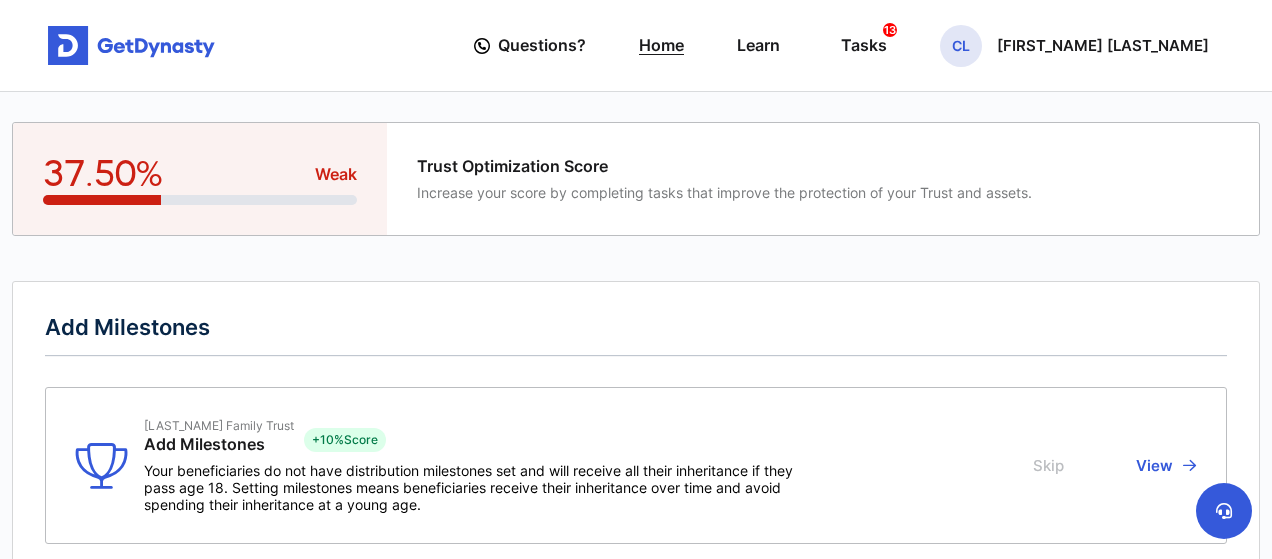 click on "Home" at bounding box center [661, 45] 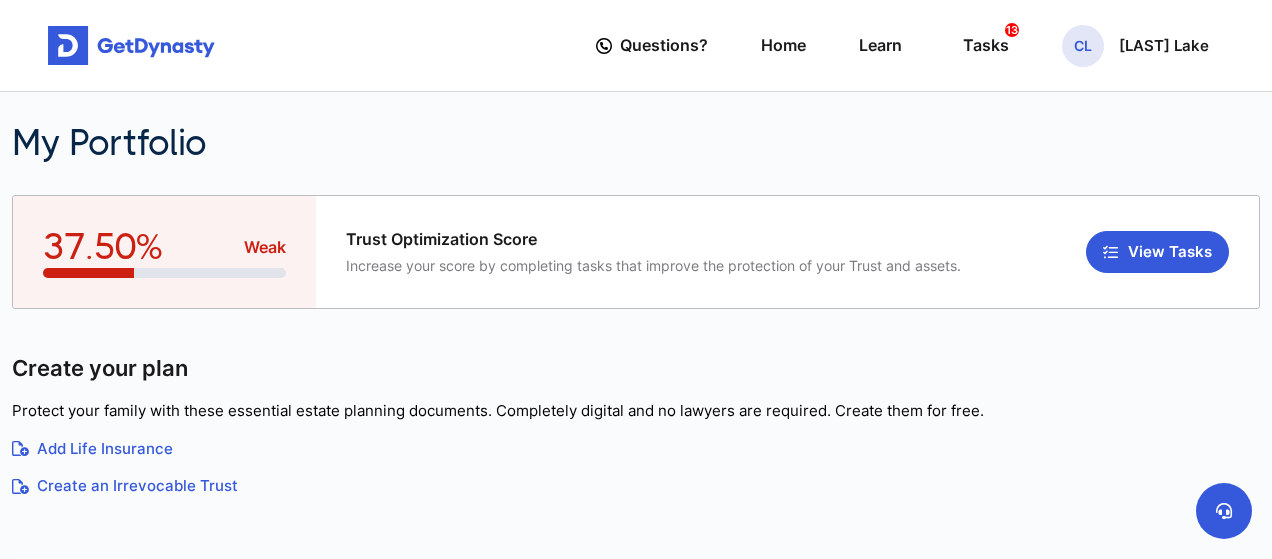 scroll, scrollTop: 204, scrollLeft: 0, axis: vertical 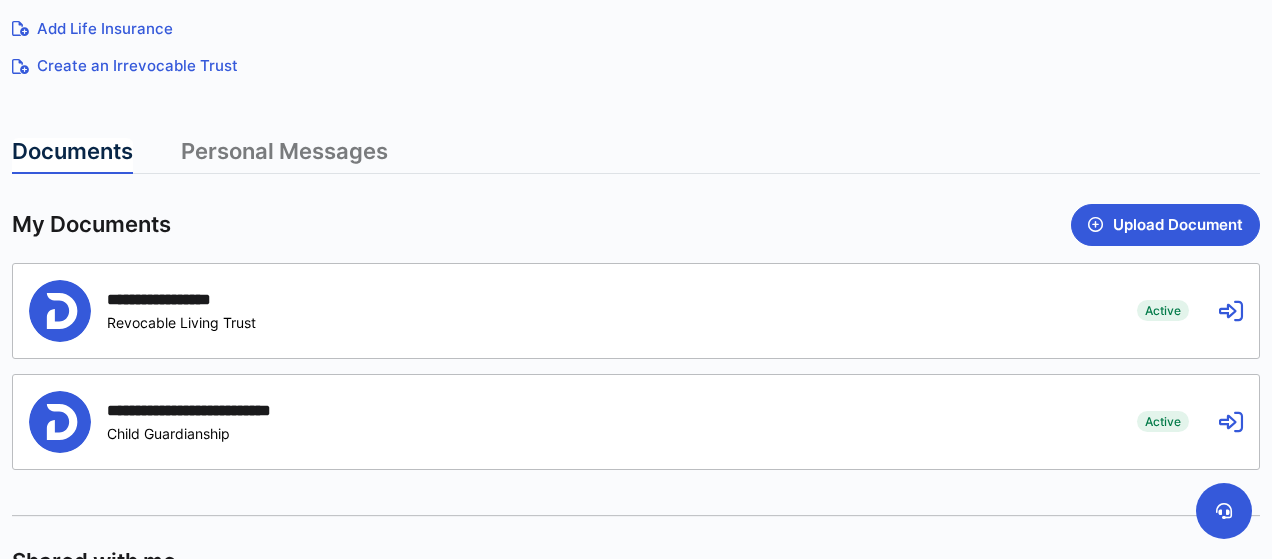 click on "**********" at bounding box center (568, 311) 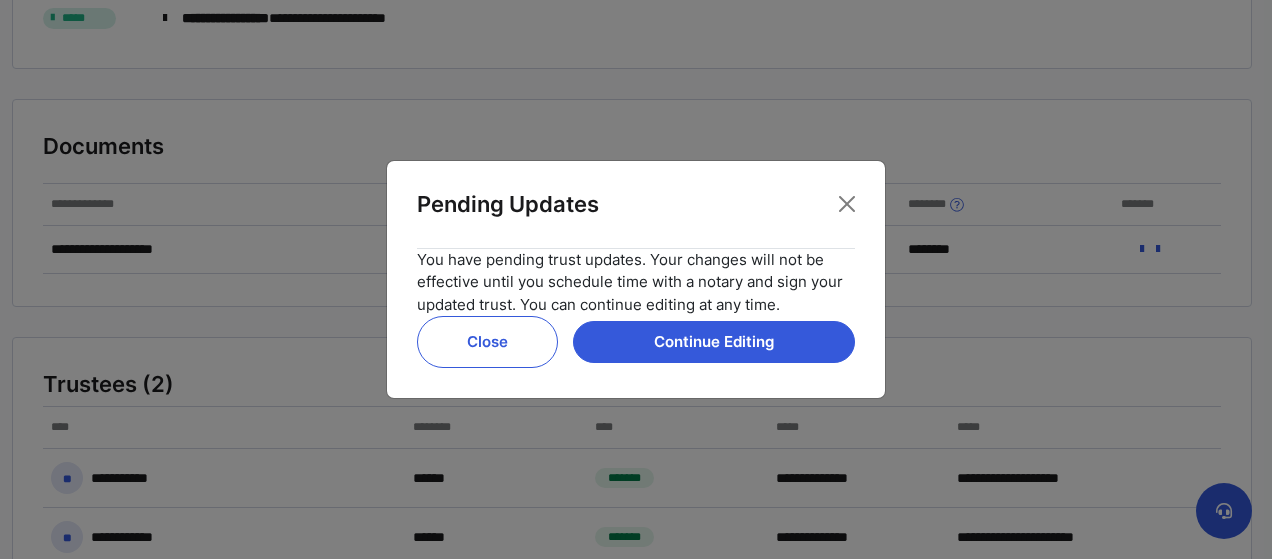 scroll, scrollTop: 0, scrollLeft: 0, axis: both 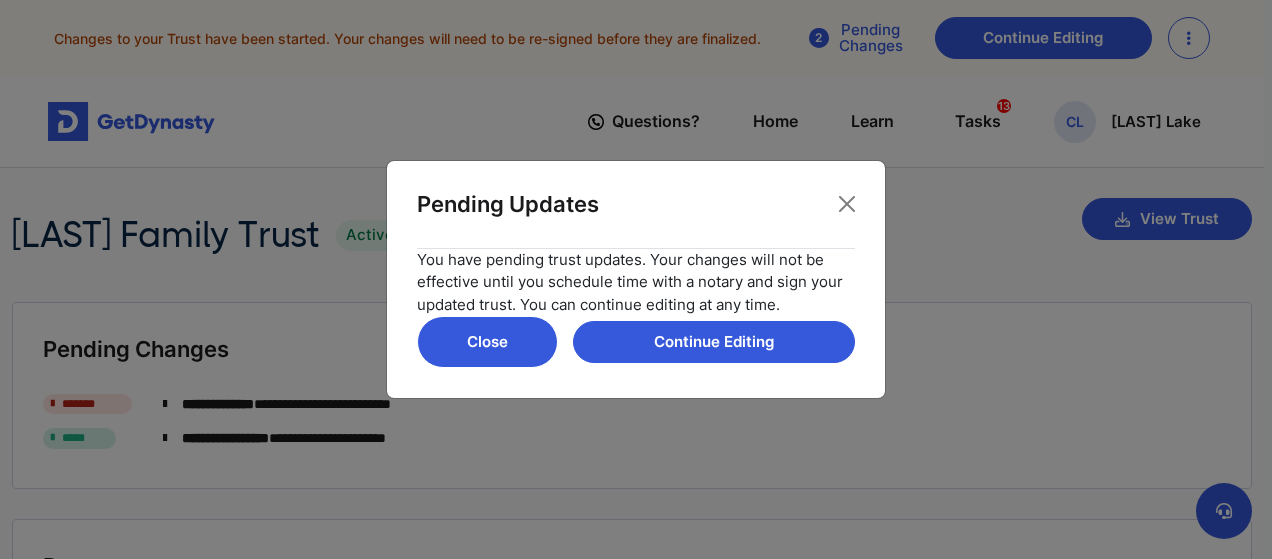 click on "Close" at bounding box center (487, 342) 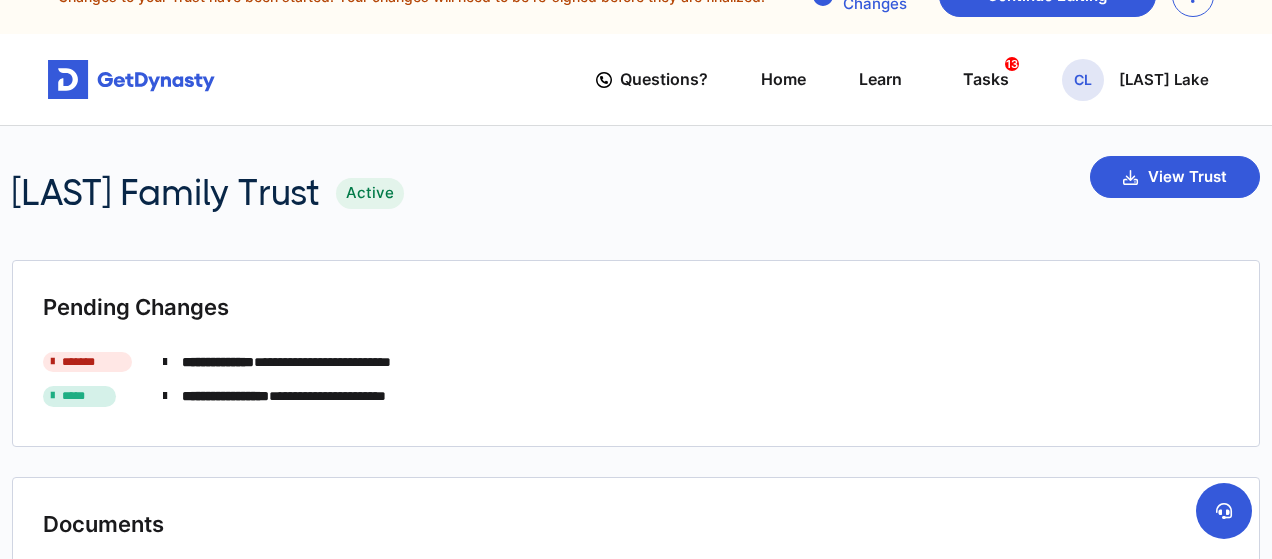 scroll, scrollTop: 0, scrollLeft: 0, axis: both 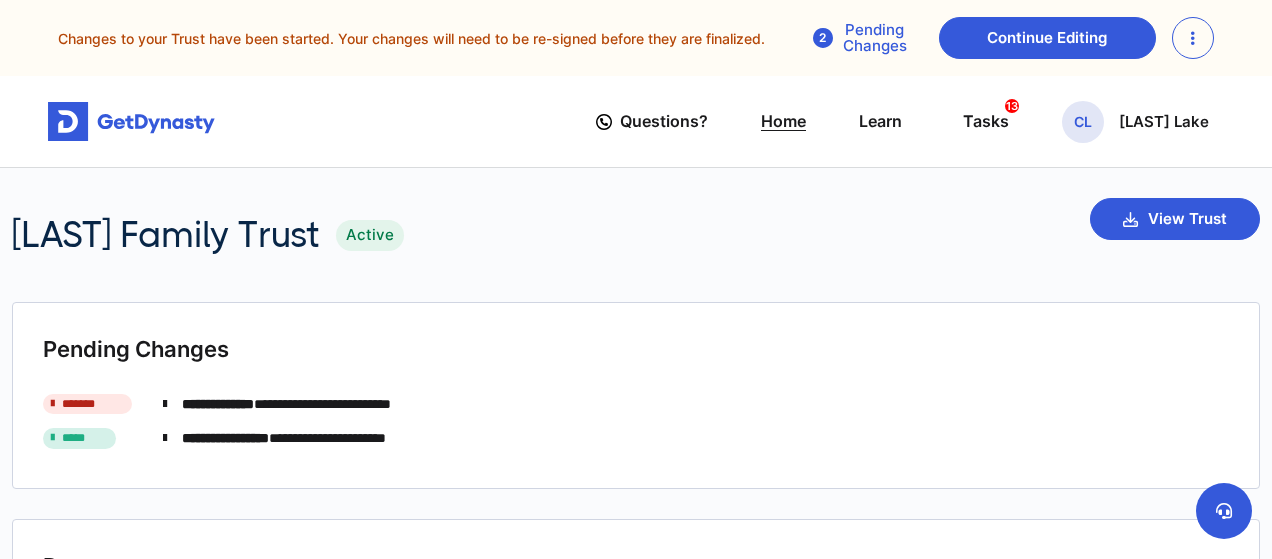 click on "Home" at bounding box center [783, 121] 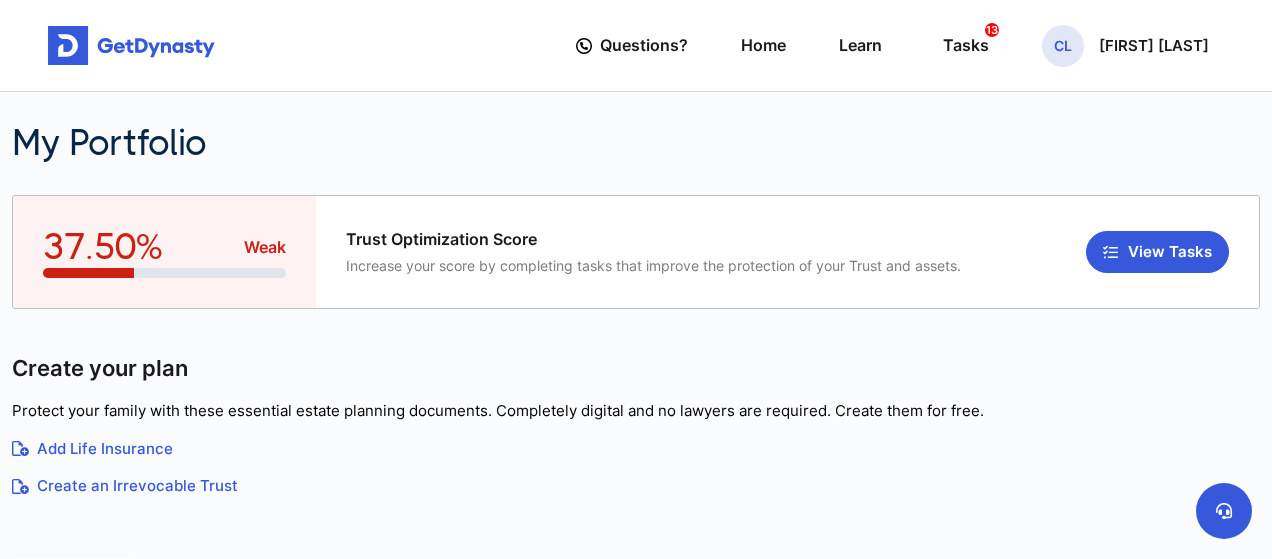 scroll, scrollTop: 129, scrollLeft: 0, axis: vertical 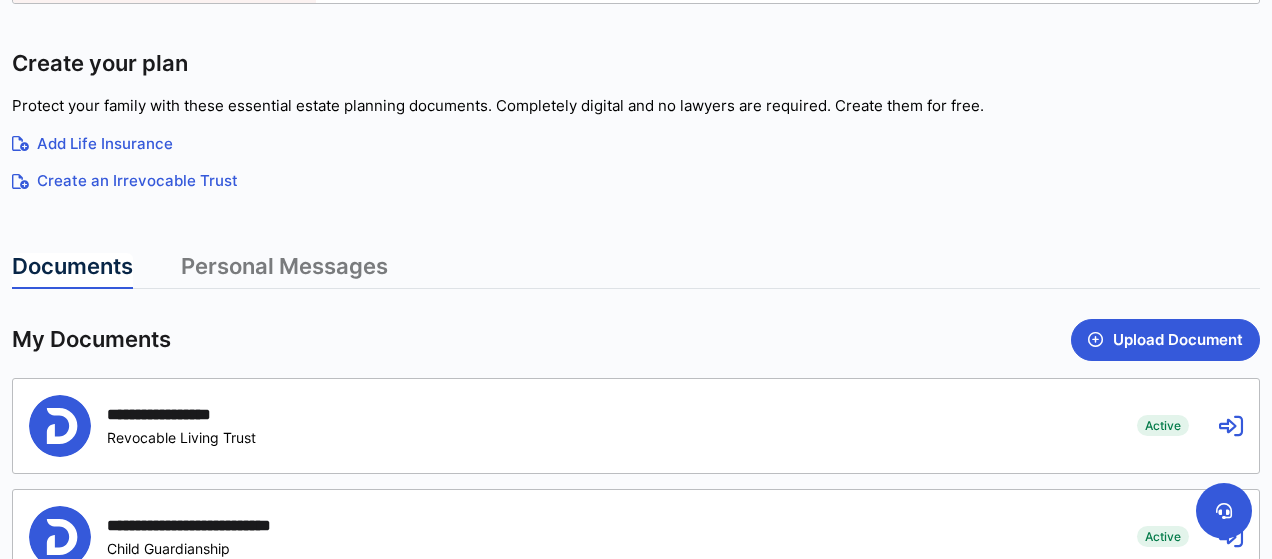 click on "**********" at bounding box center (636, 426) 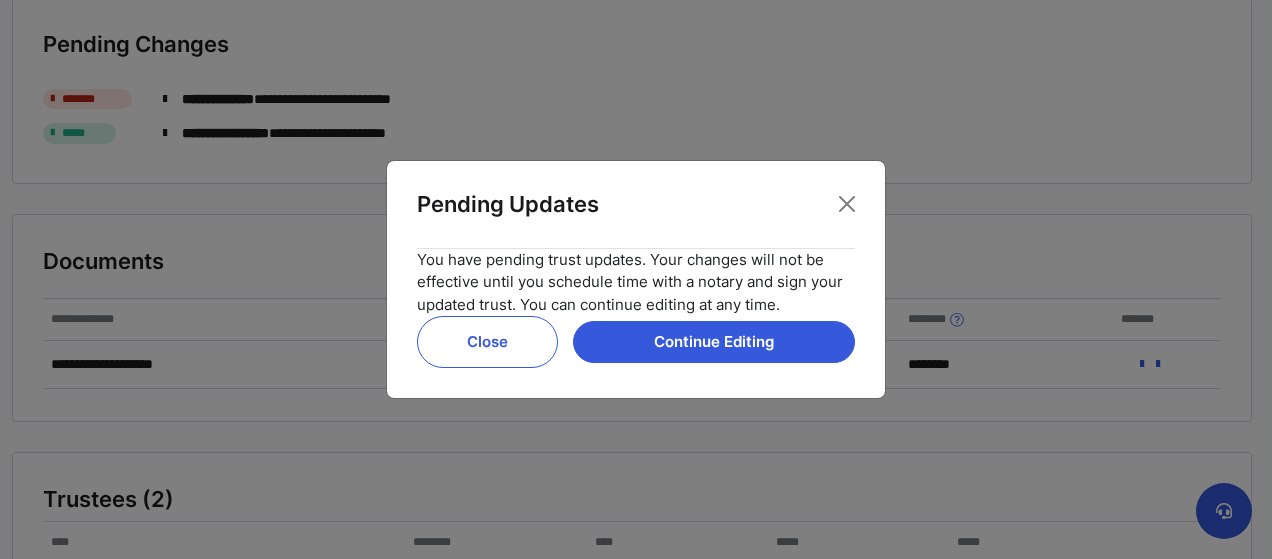scroll, scrollTop: 0, scrollLeft: 0, axis: both 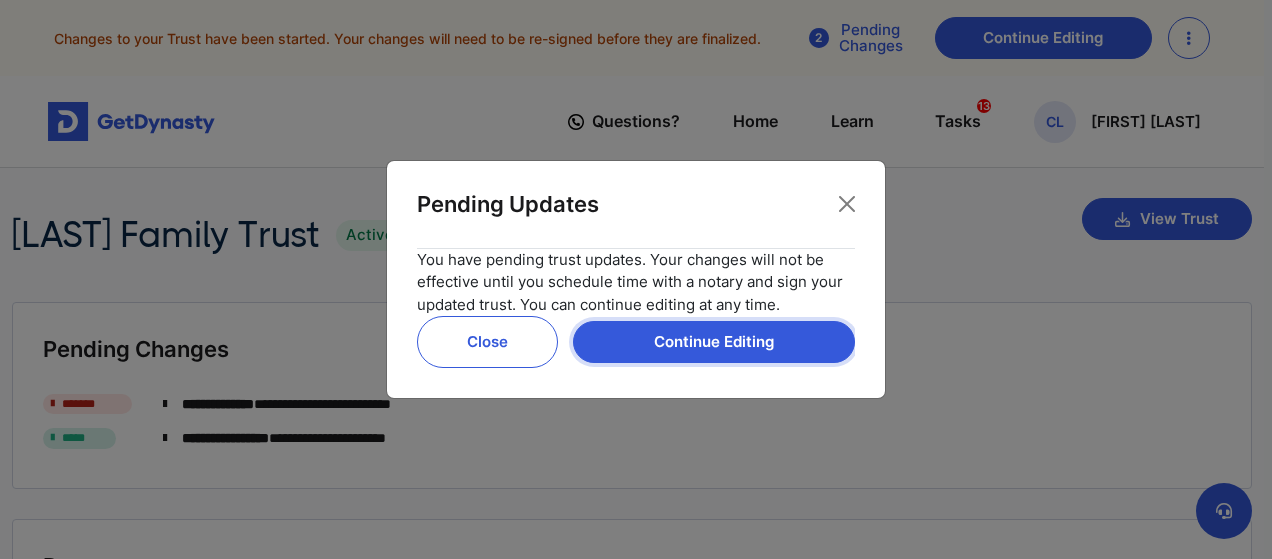 click on "Continue Editing" at bounding box center (714, 342) 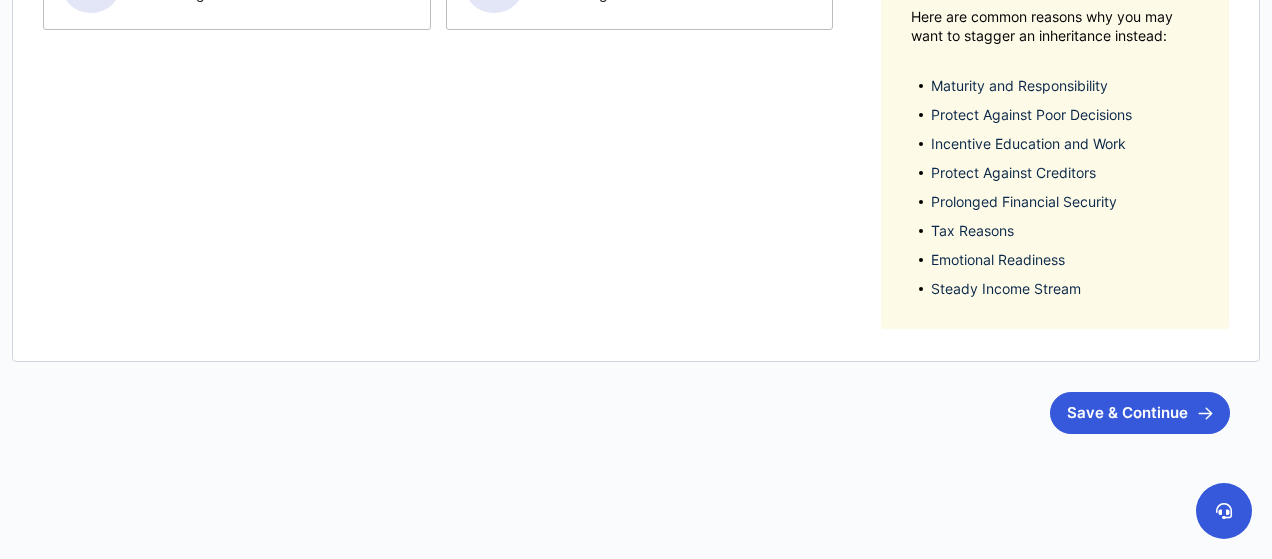 scroll, scrollTop: 0, scrollLeft: 0, axis: both 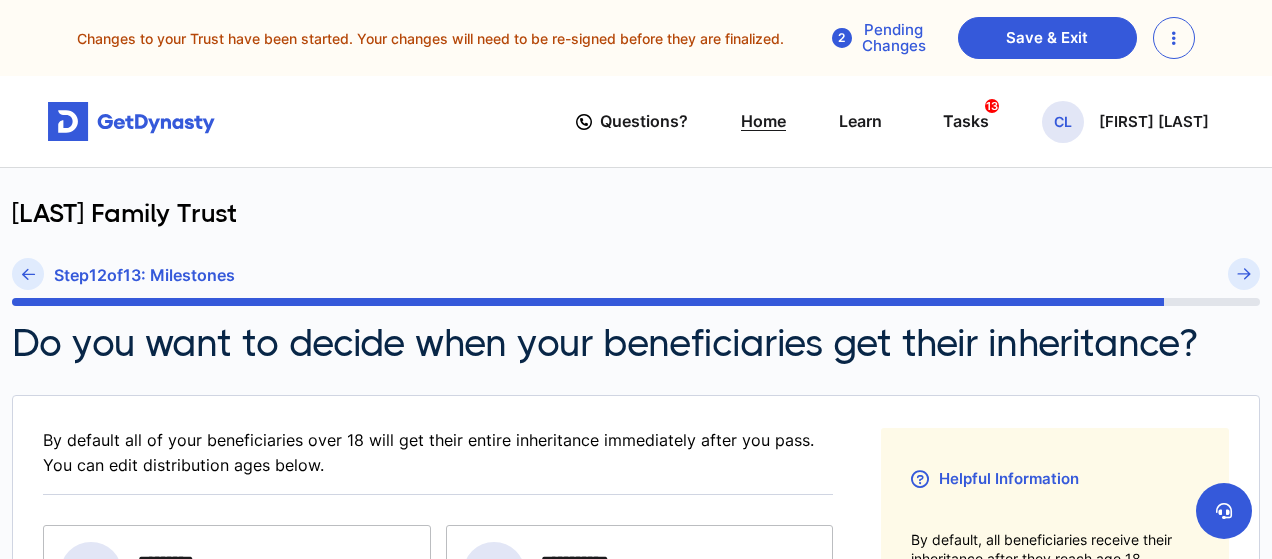 click on "Home" at bounding box center [763, 121] 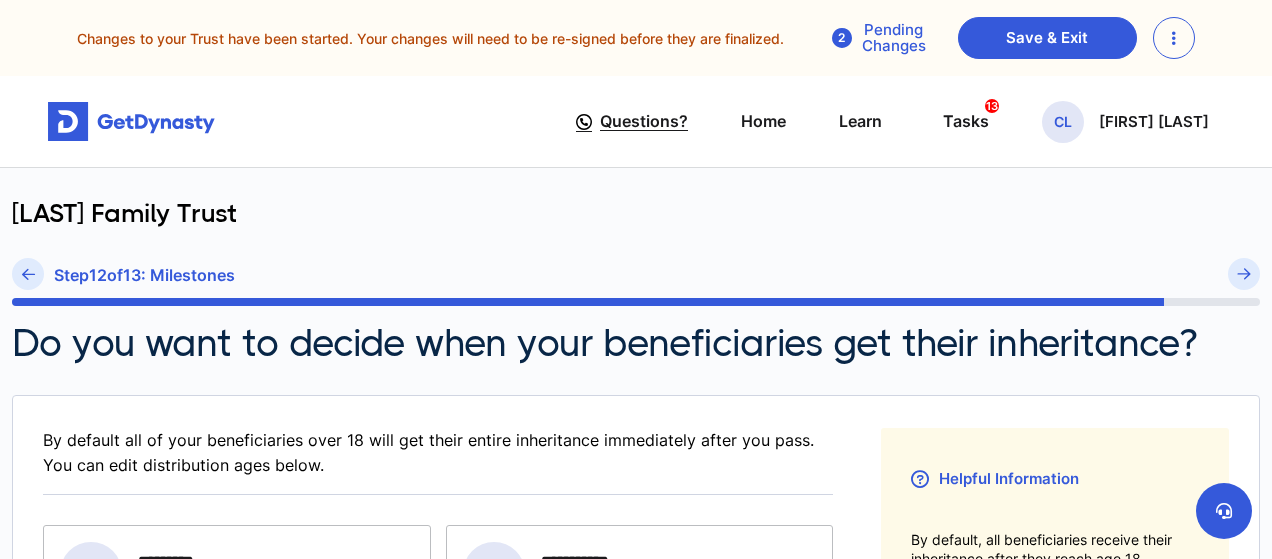 click on "Questions?" at bounding box center [644, 121] 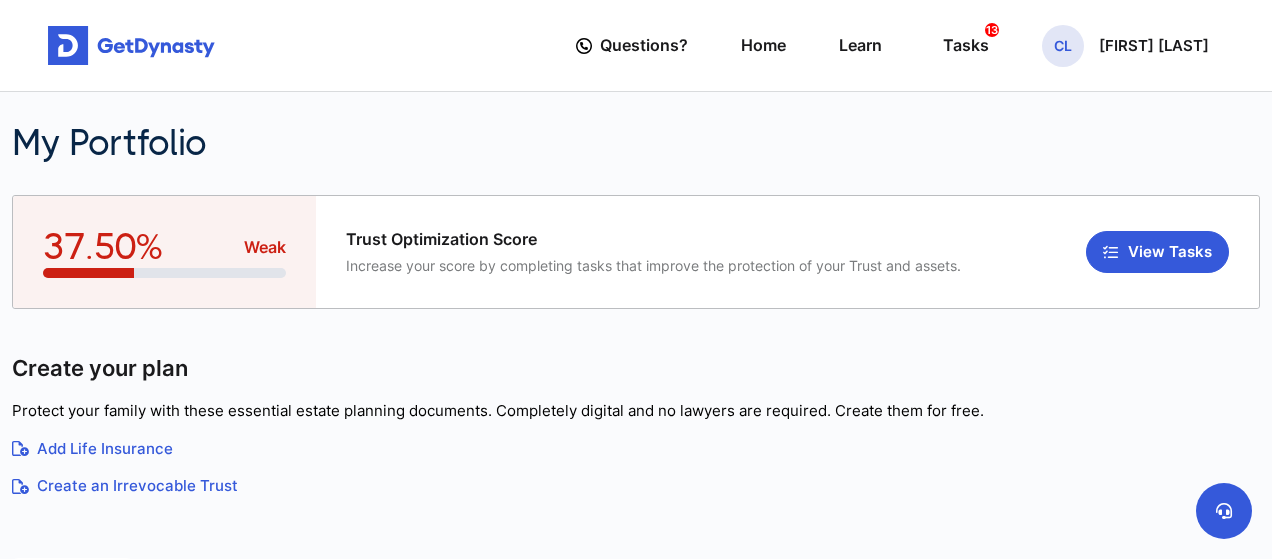 scroll, scrollTop: 0, scrollLeft: 0, axis: both 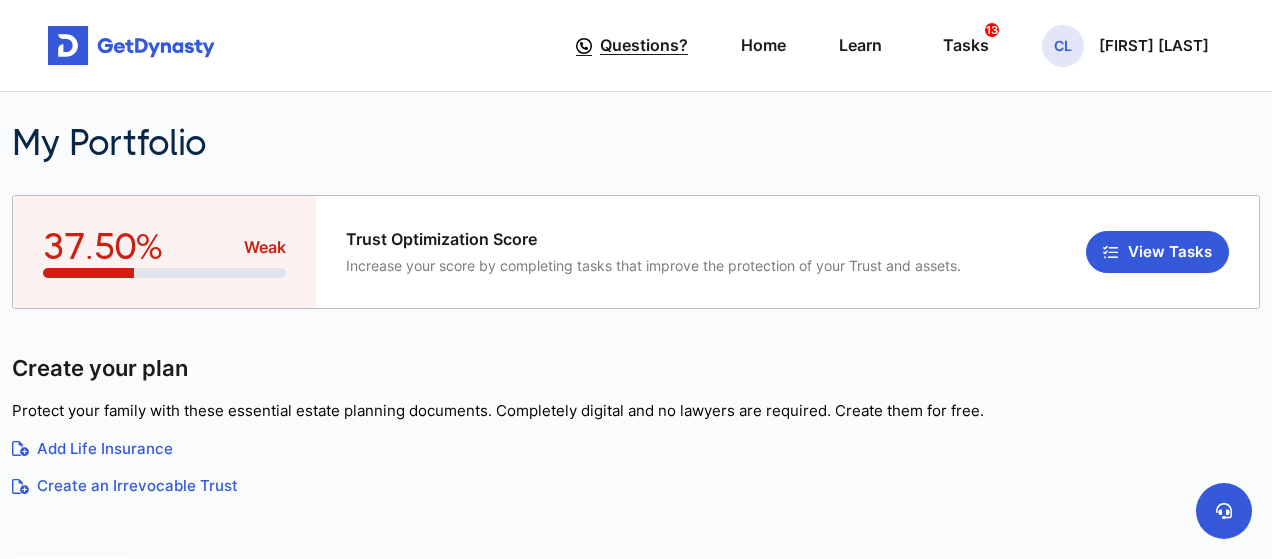 click on "Questions?" at bounding box center [644, 45] 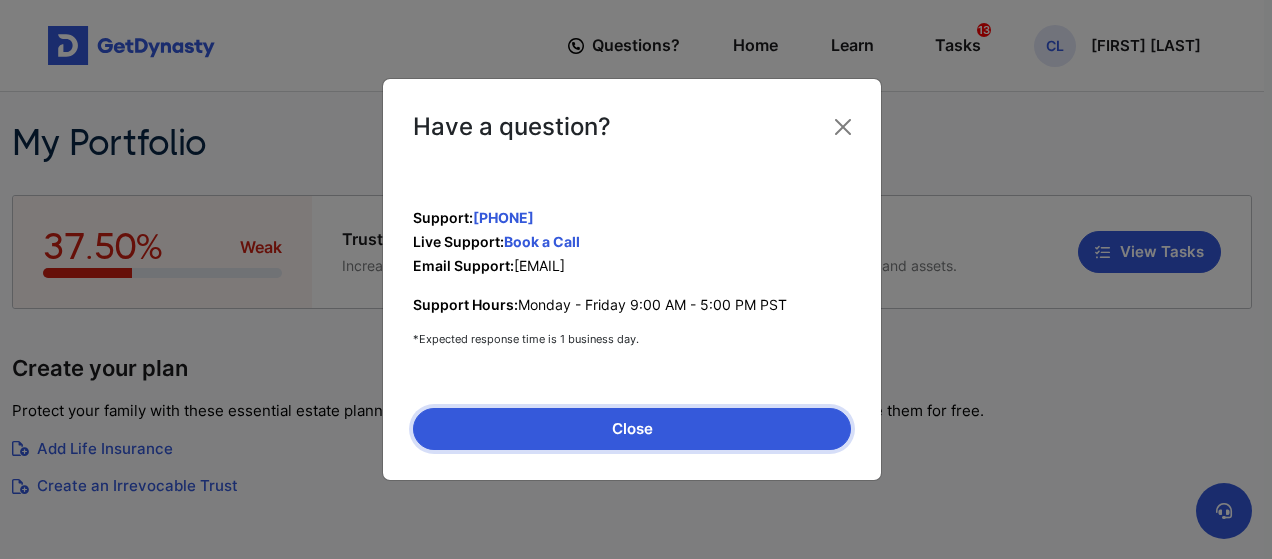 click on "Close" at bounding box center (632, 429) 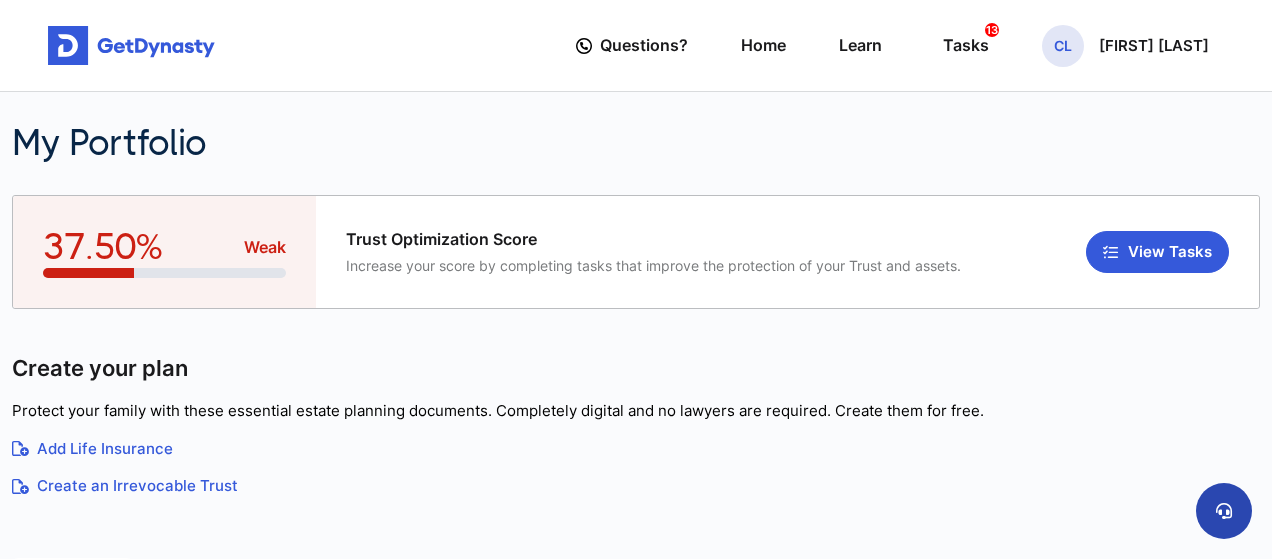 click at bounding box center (1224, 511) 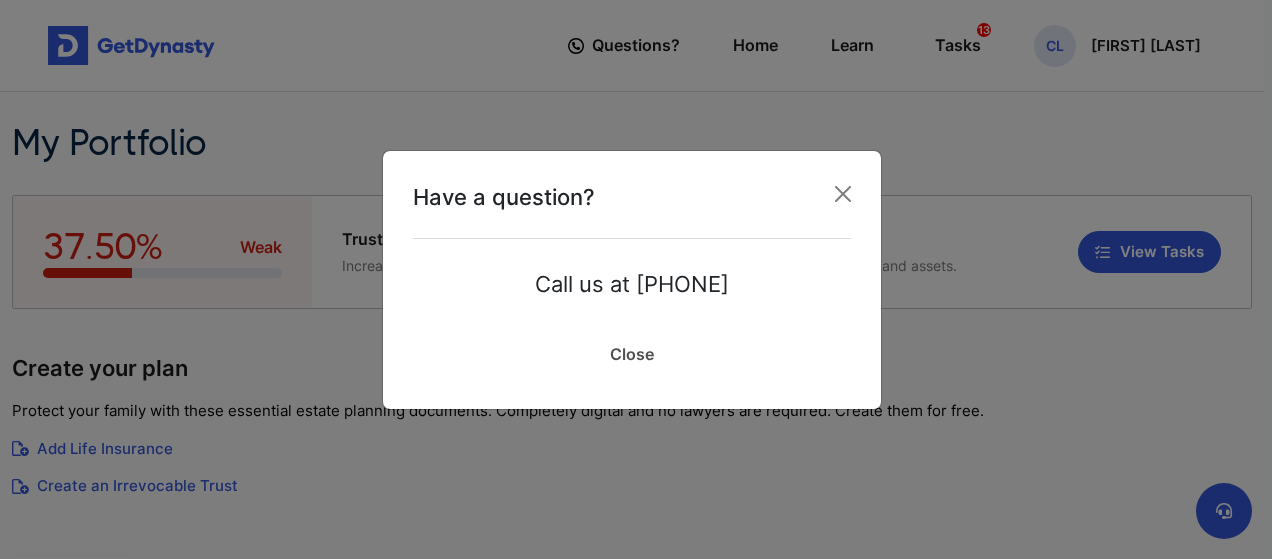 click on "Close" at bounding box center [632, 354] 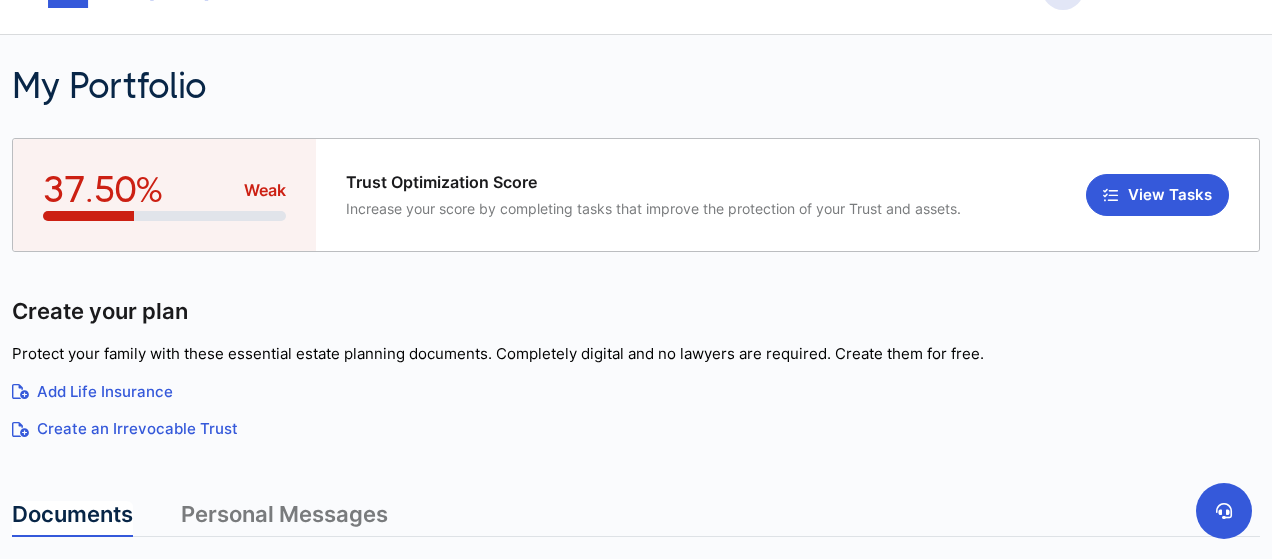 scroll, scrollTop: 0, scrollLeft: 0, axis: both 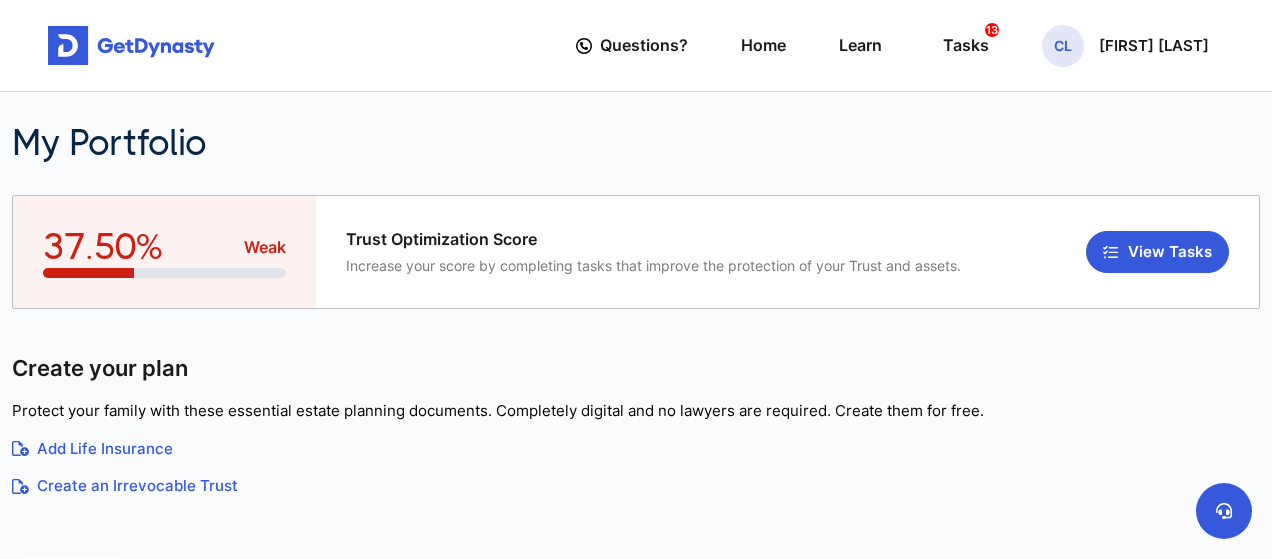 click on "Protect your family with these essential estate planning documents. Completely digital and no lawyers are required. Create them for free." at bounding box center [636, 411] 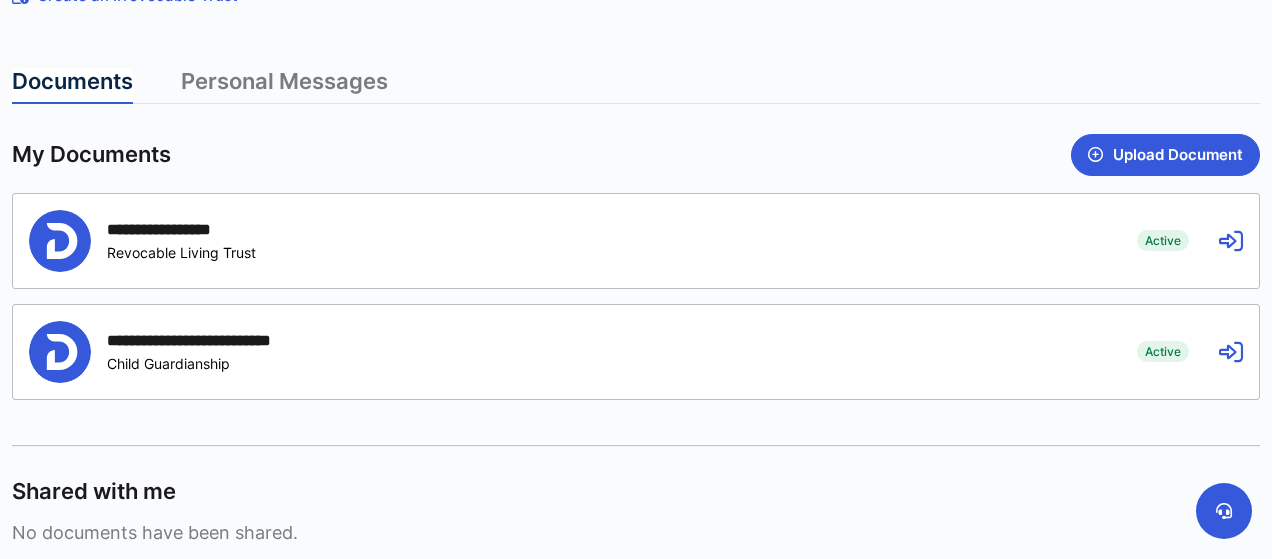 scroll, scrollTop: 487, scrollLeft: 0, axis: vertical 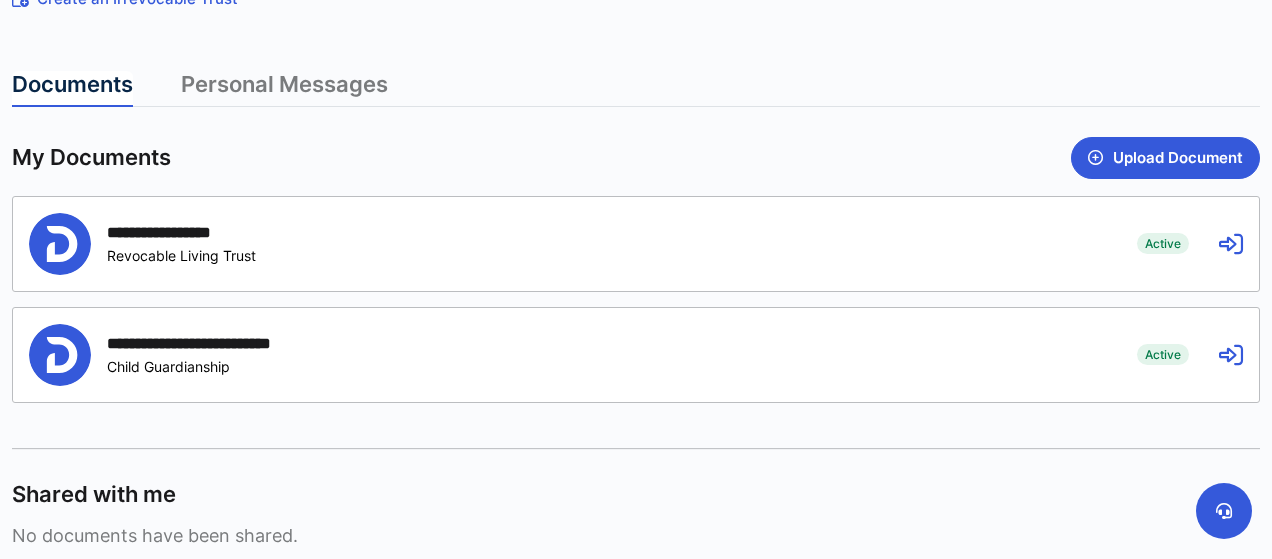 click on "**********" at bounding box center [568, 244] 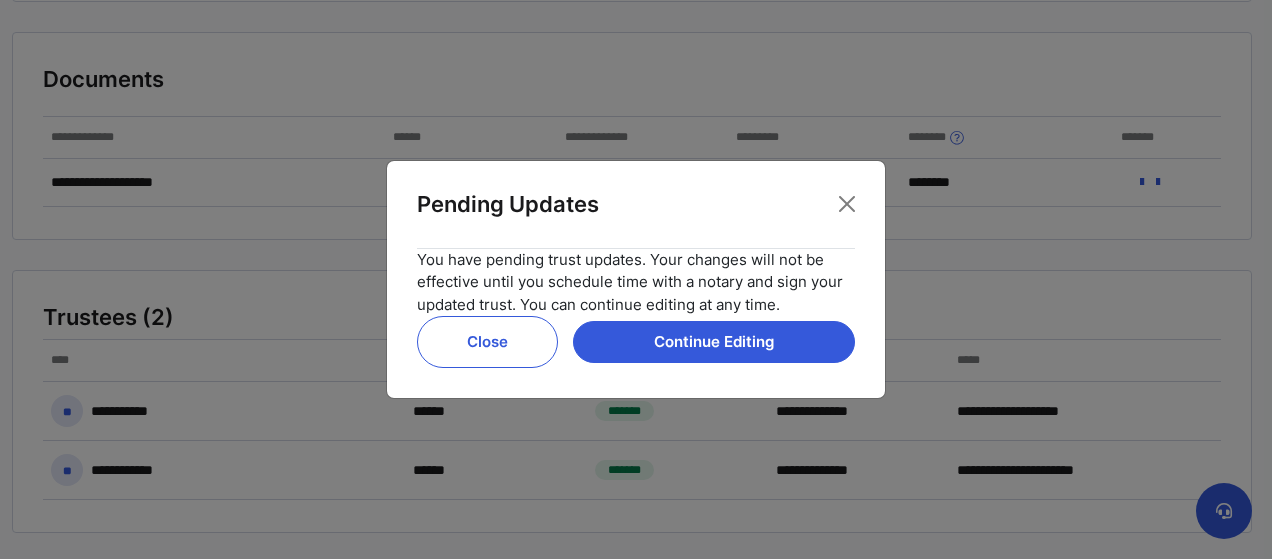 scroll, scrollTop: 0, scrollLeft: 0, axis: both 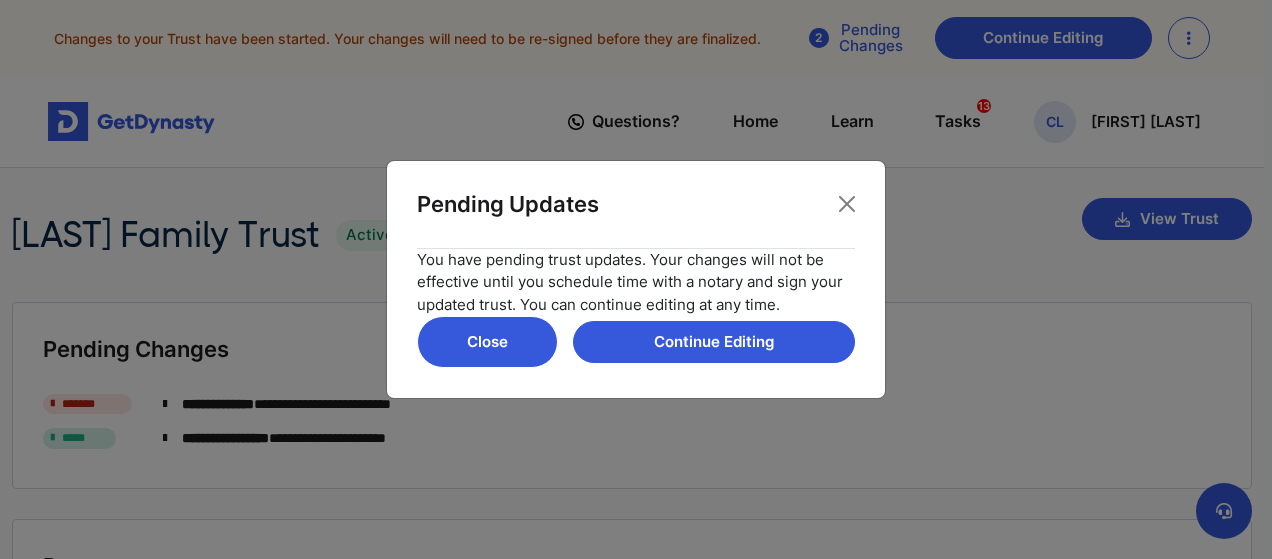 click on "Close" at bounding box center [487, 342] 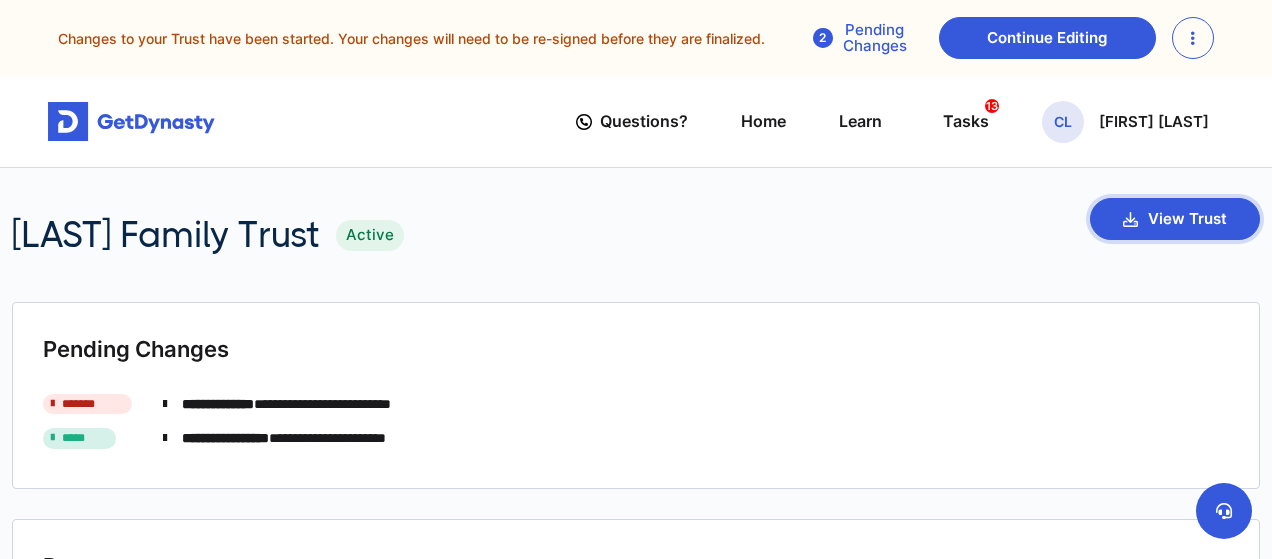 click on "View Trust" at bounding box center [1175, 219] 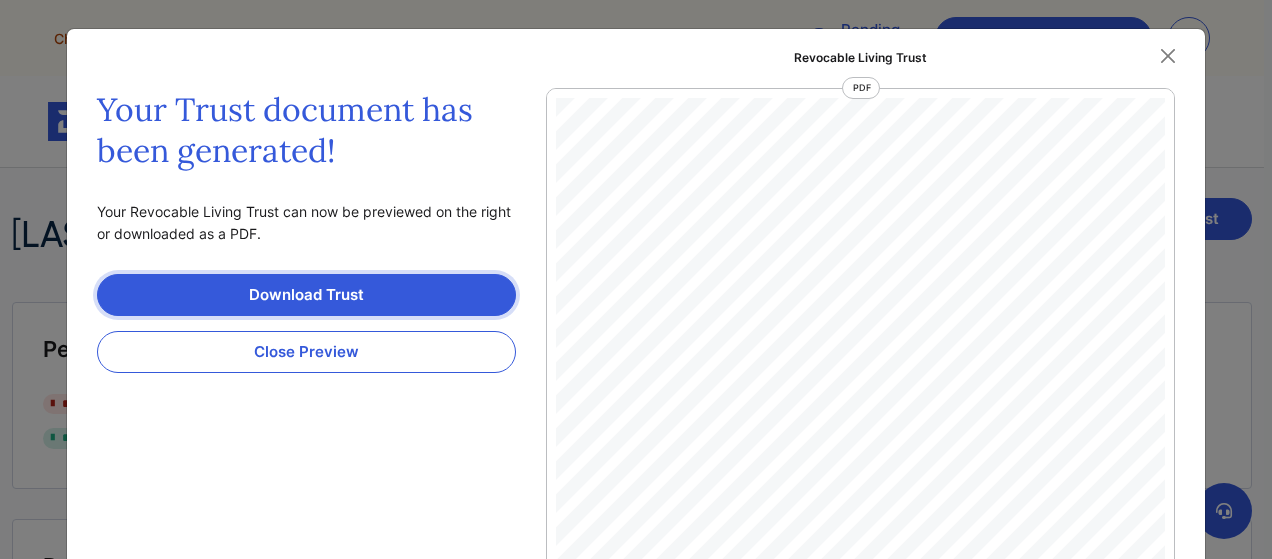 scroll, scrollTop: 8, scrollLeft: 0, axis: vertical 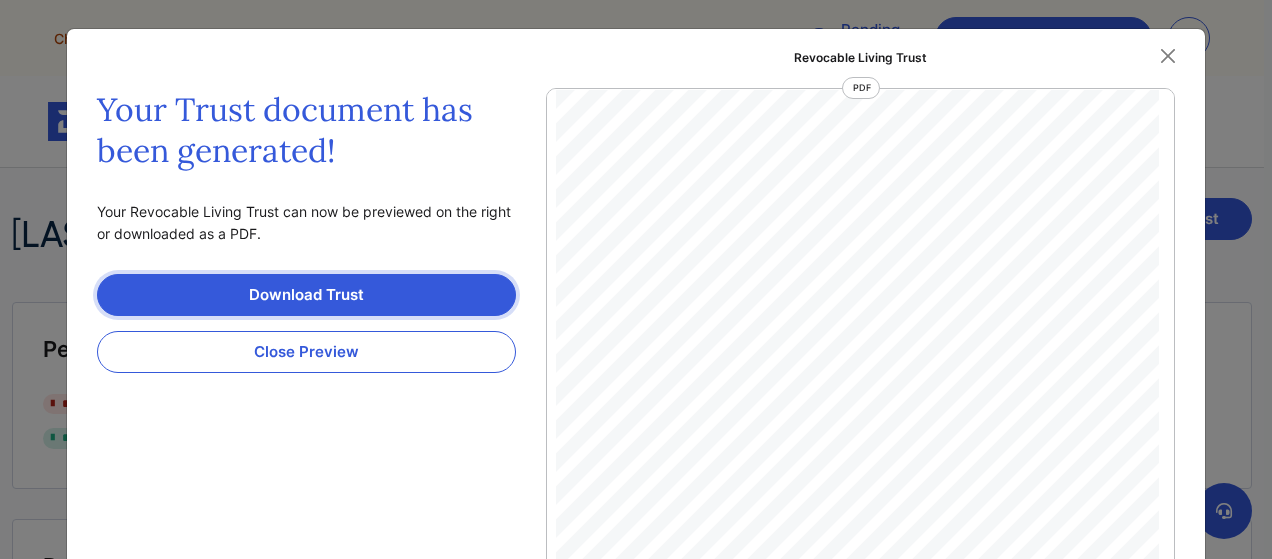 click on "Download Trust" at bounding box center (306, 295) 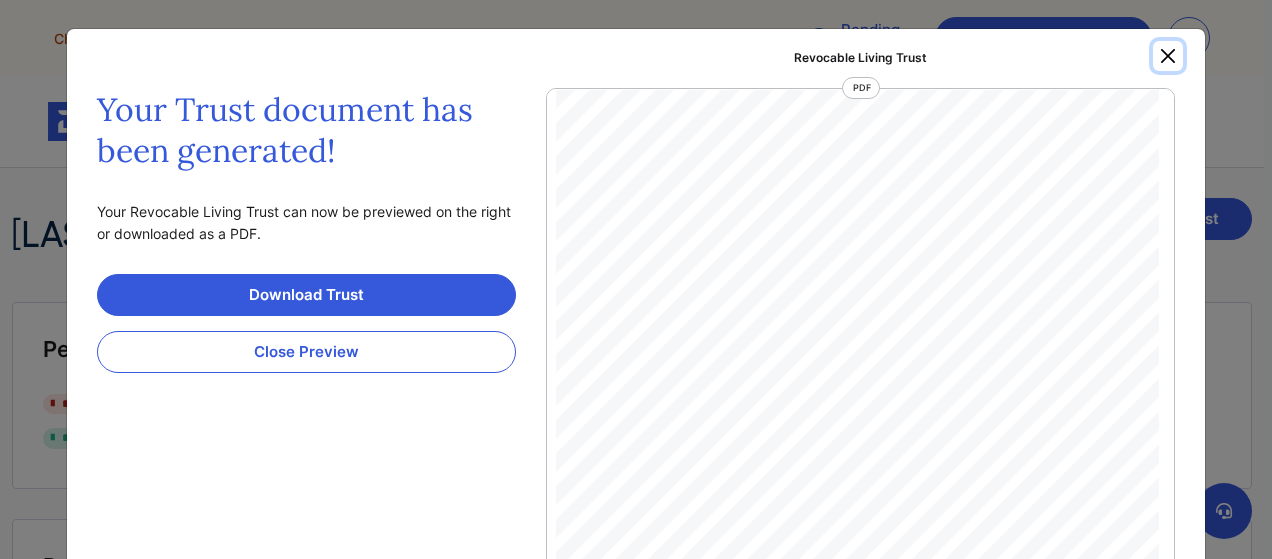 click at bounding box center [1168, 56] 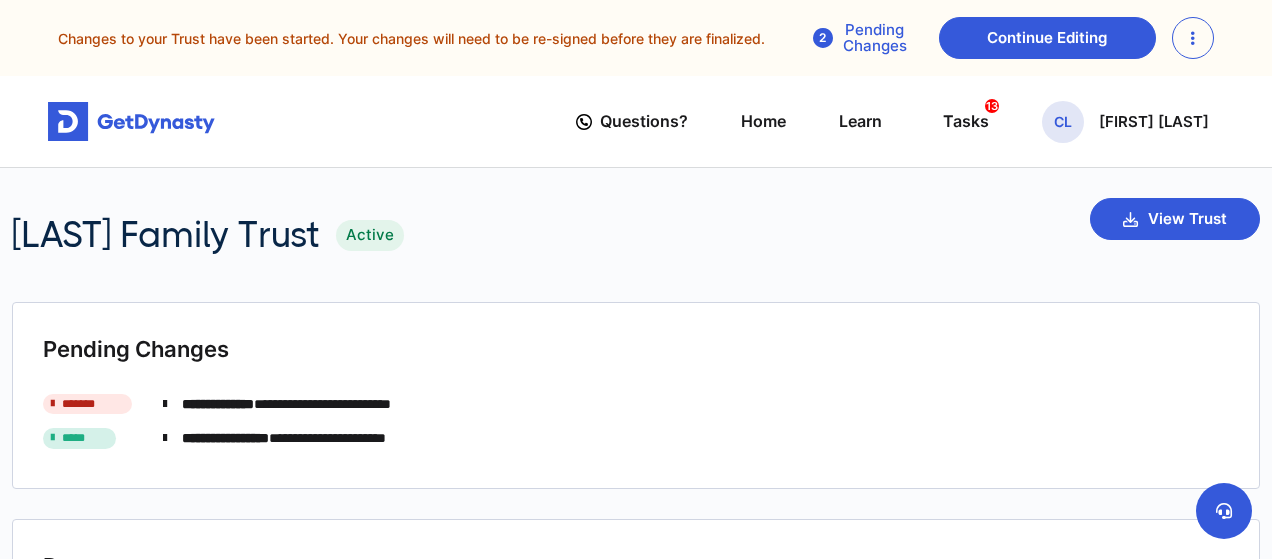 click at bounding box center (823, 38) 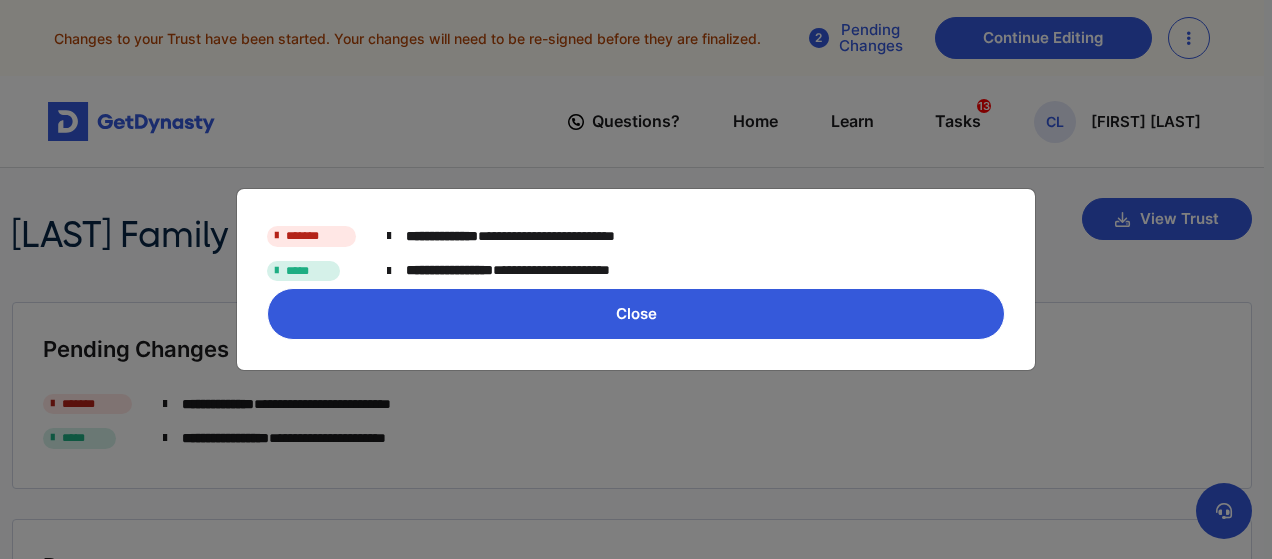 click on "Close" at bounding box center [636, 314] 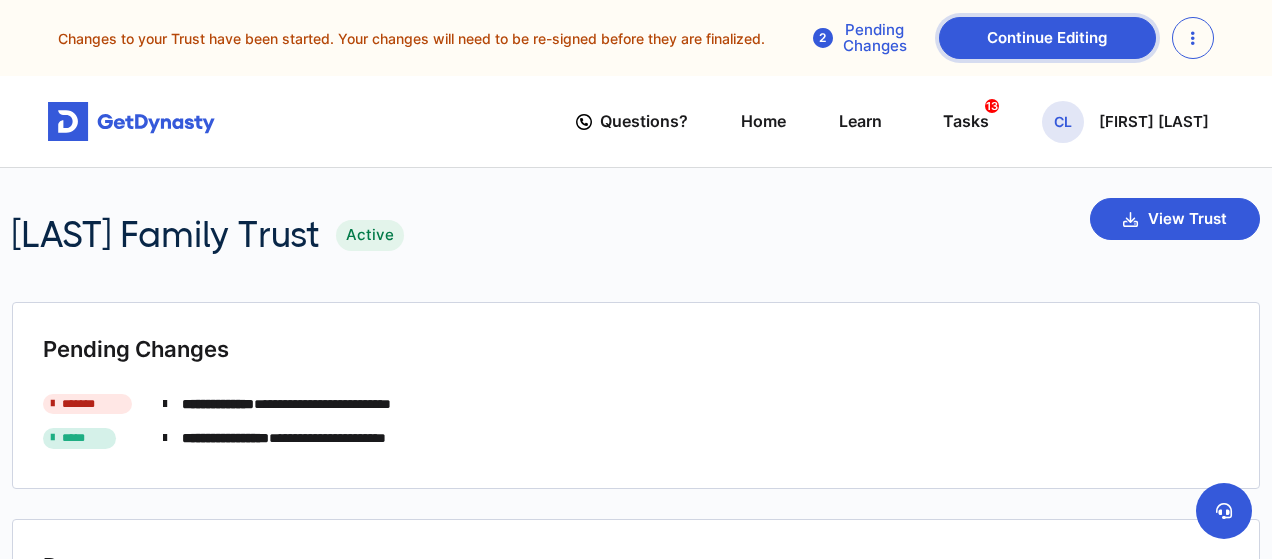 click on "Continue Editing" at bounding box center [1047, 38] 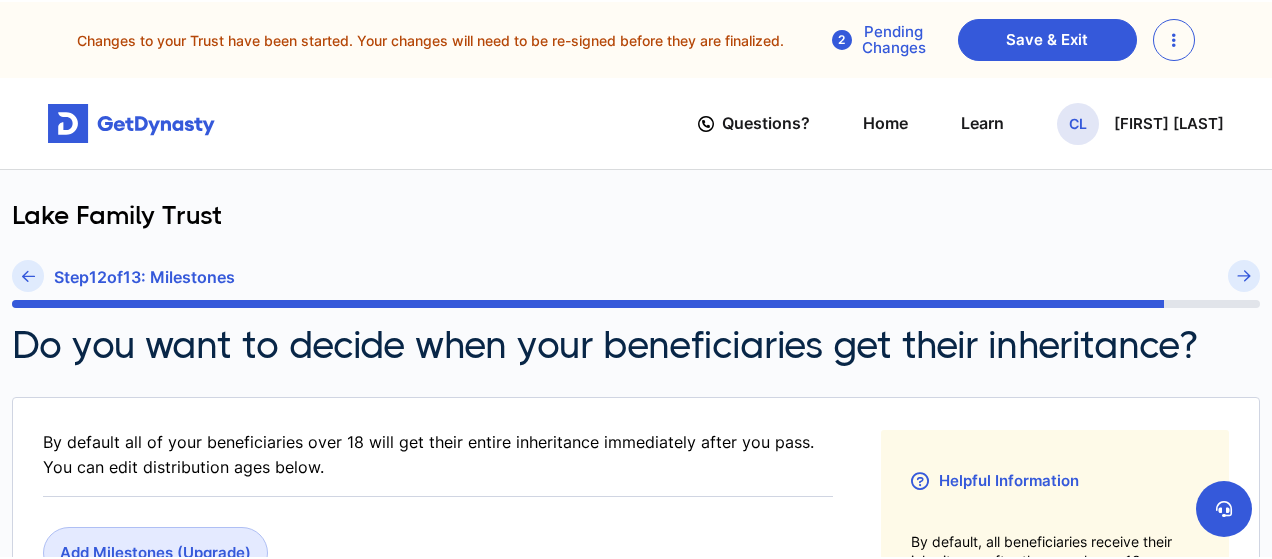 scroll, scrollTop: 0, scrollLeft: 0, axis: both 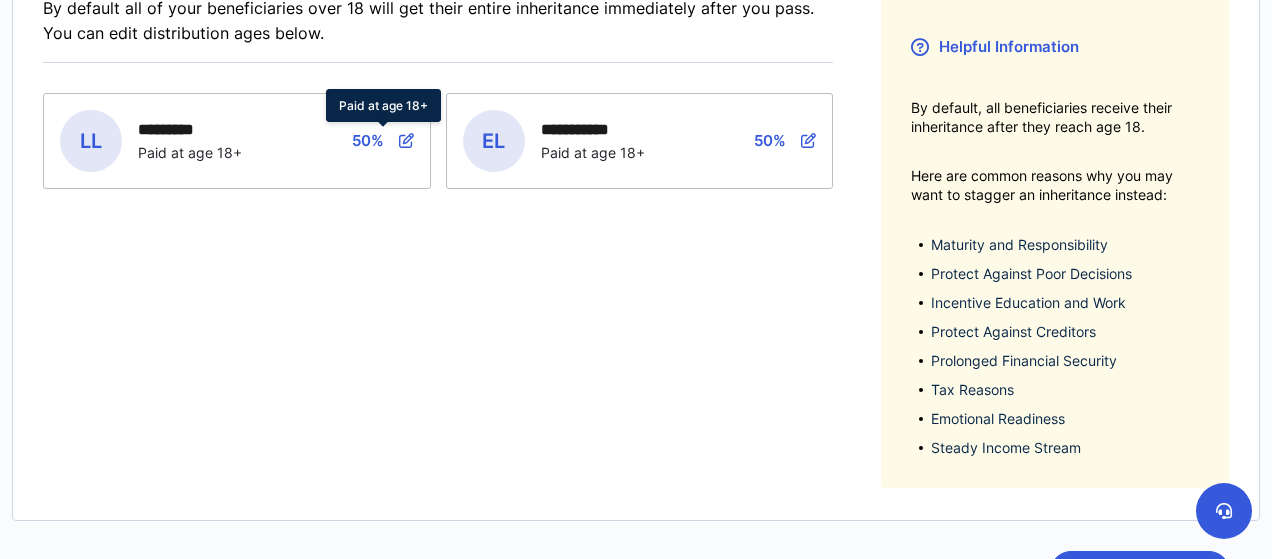 click at bounding box center (406, 140) 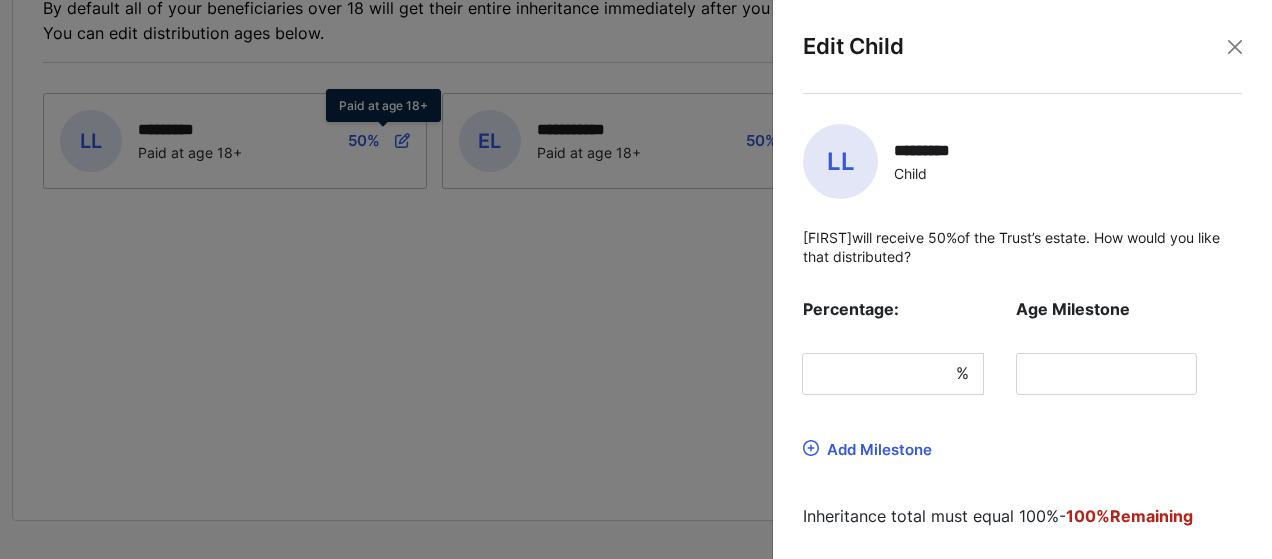type on "***" 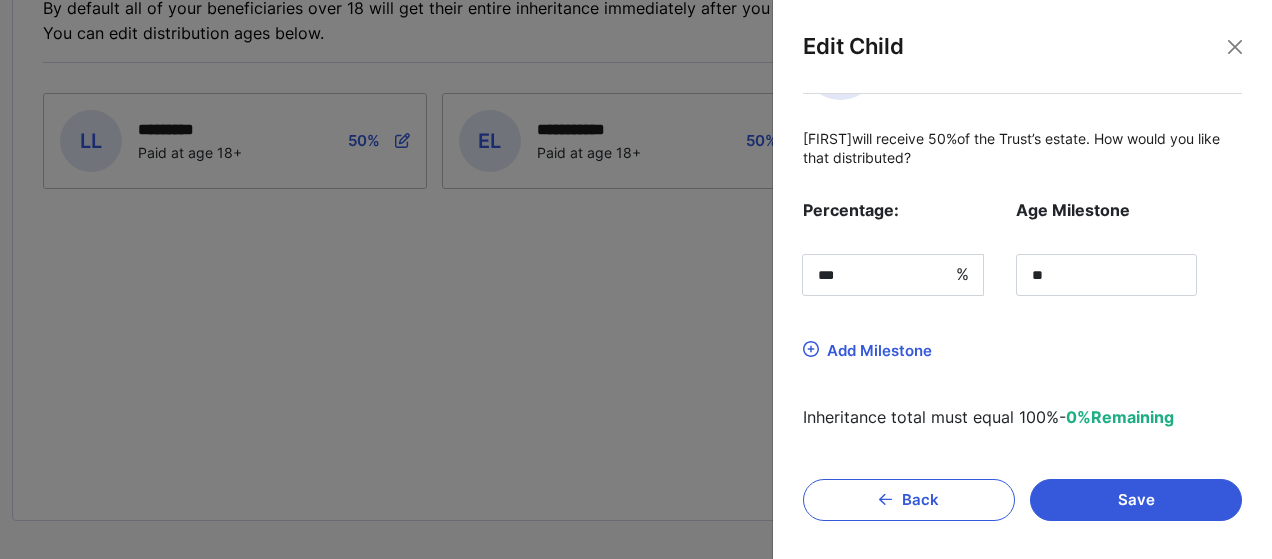 scroll, scrollTop: 104, scrollLeft: 0, axis: vertical 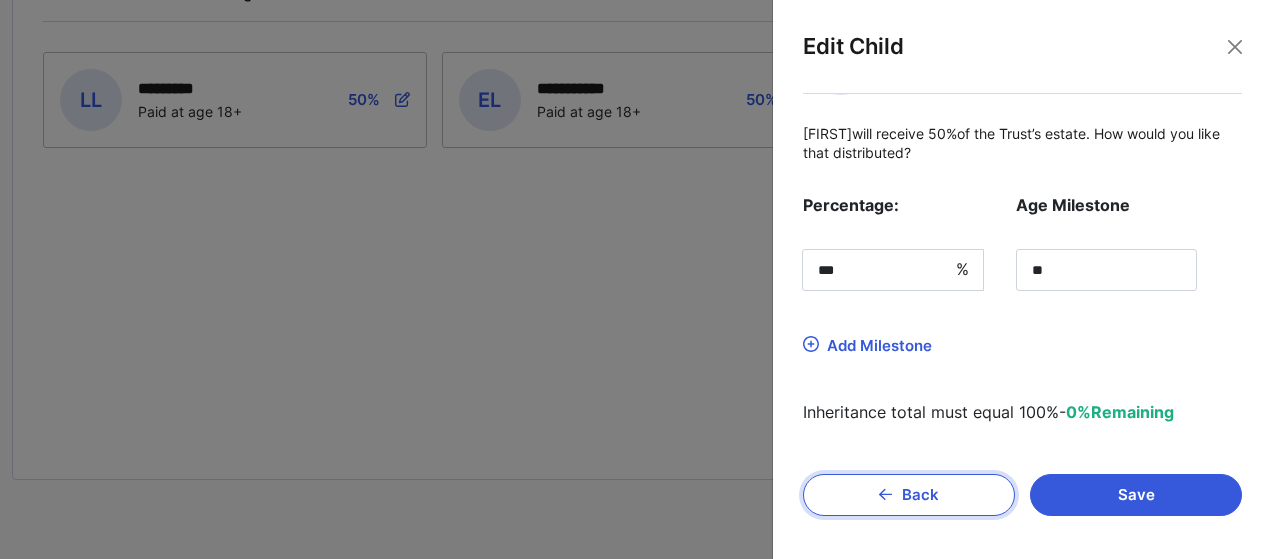 click on "Back" at bounding box center [909, 495] 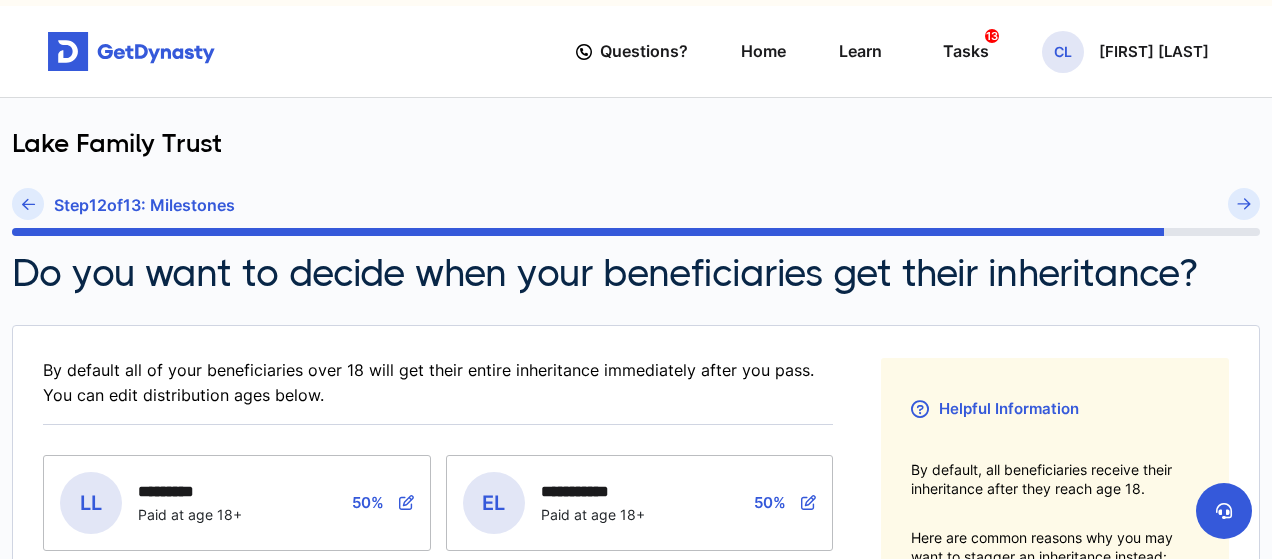 scroll, scrollTop: 68, scrollLeft: 0, axis: vertical 